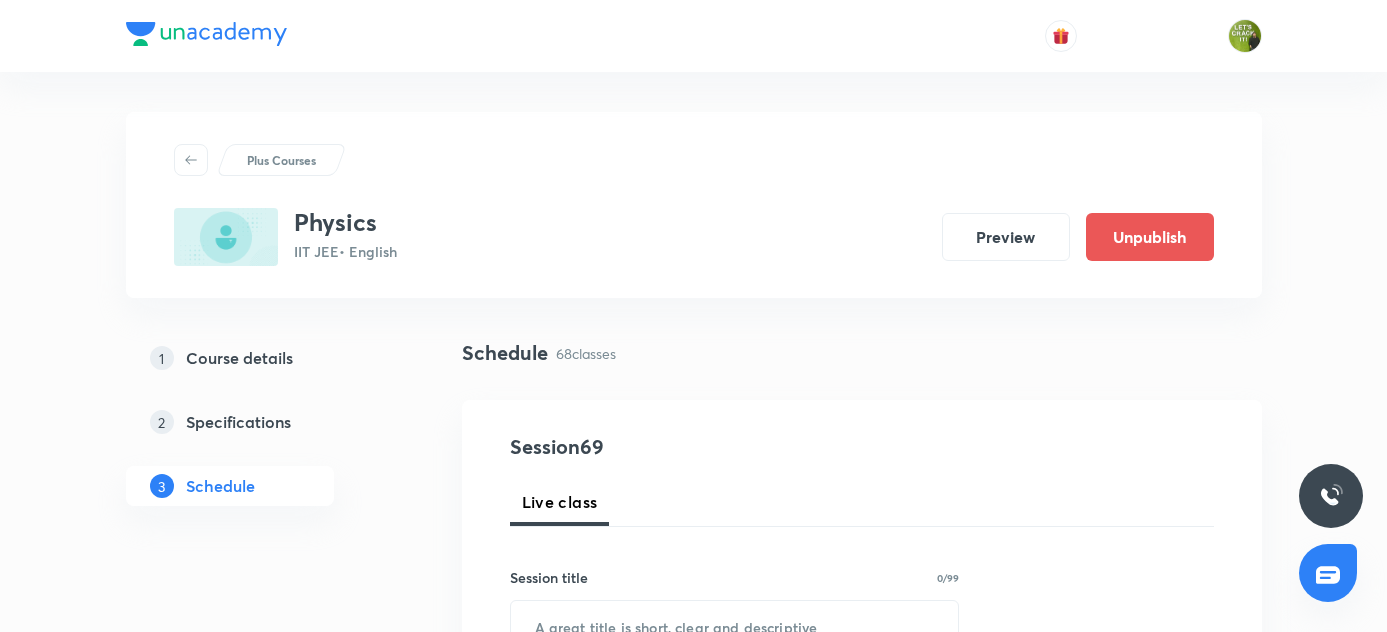scroll, scrollTop: 0, scrollLeft: 0, axis: both 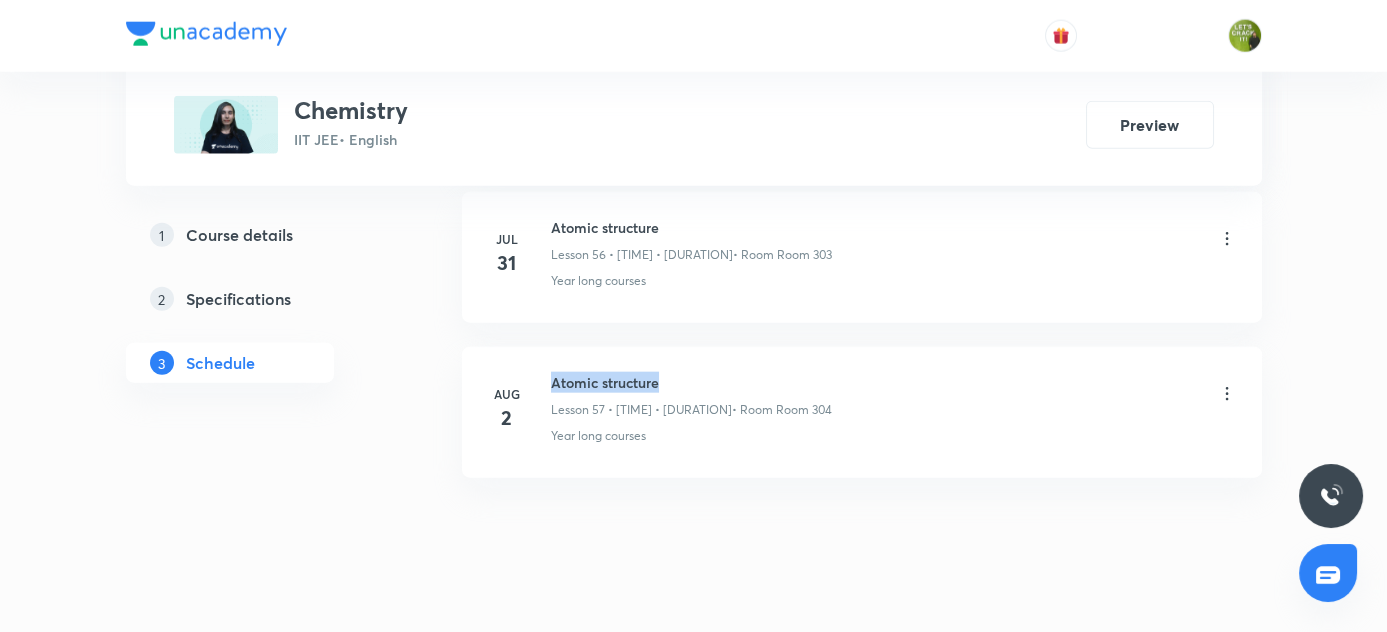 drag, startPoint x: 550, startPoint y: 346, endPoint x: 754, endPoint y: 346, distance: 204 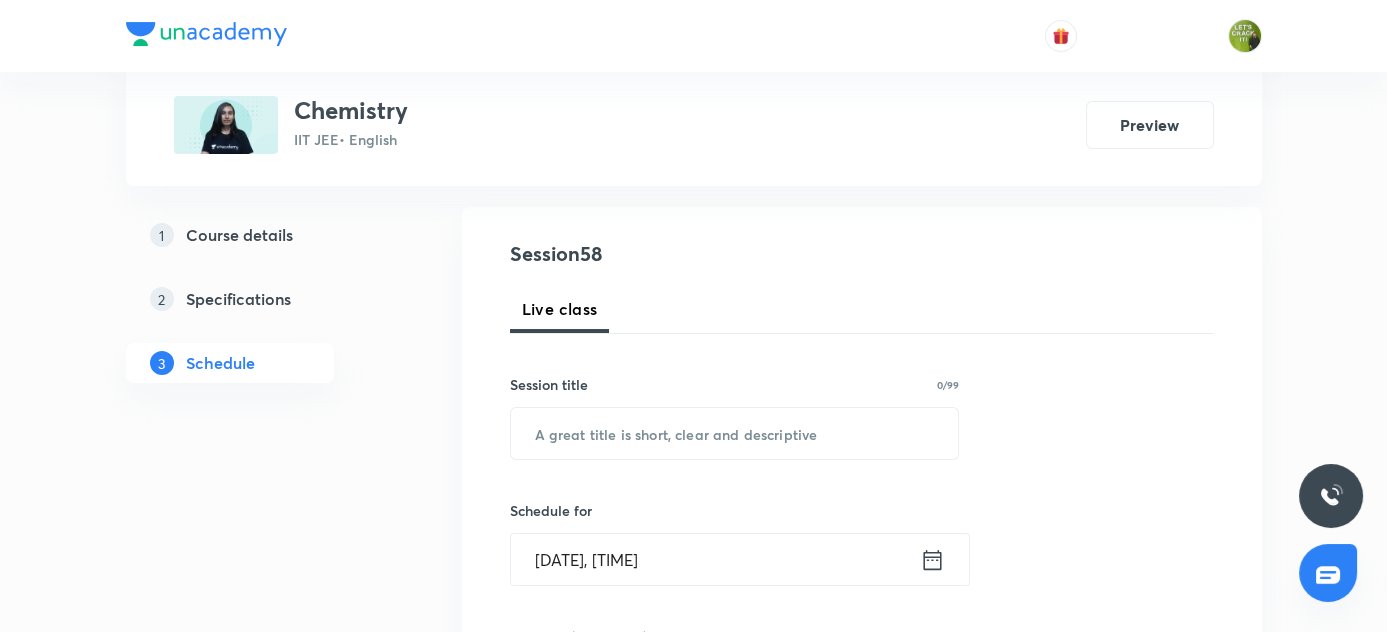 scroll, scrollTop: 280, scrollLeft: 0, axis: vertical 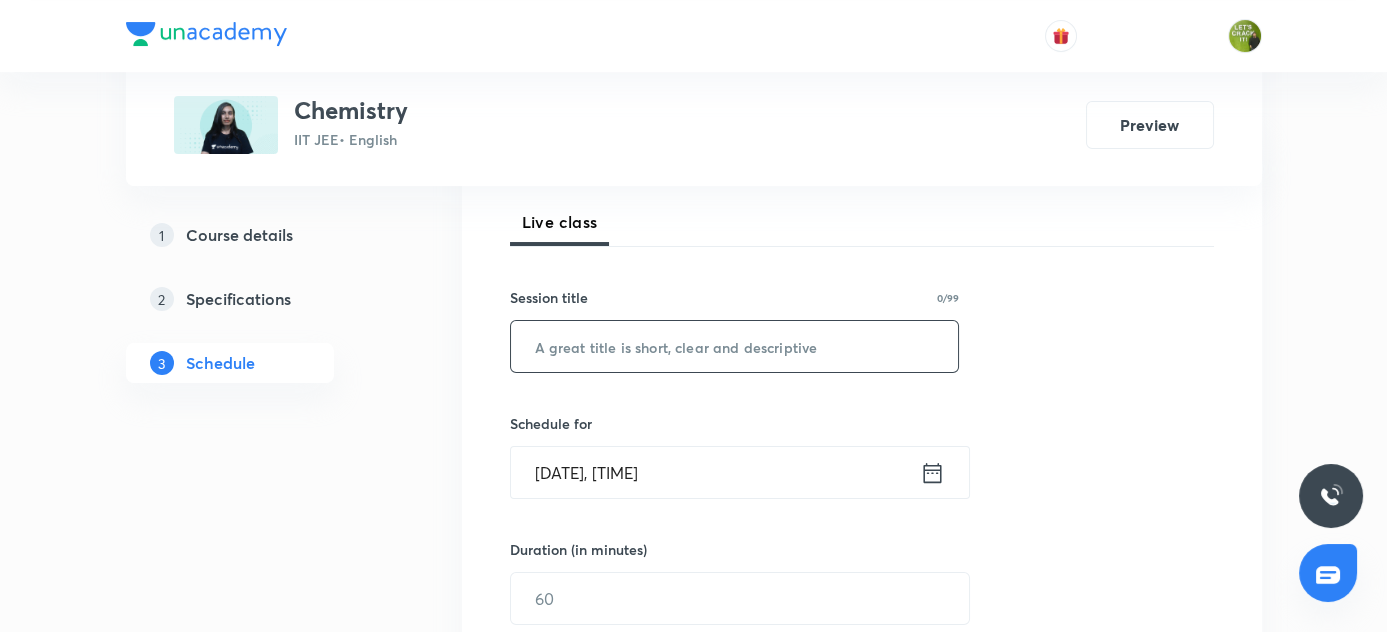 click at bounding box center (735, 346) 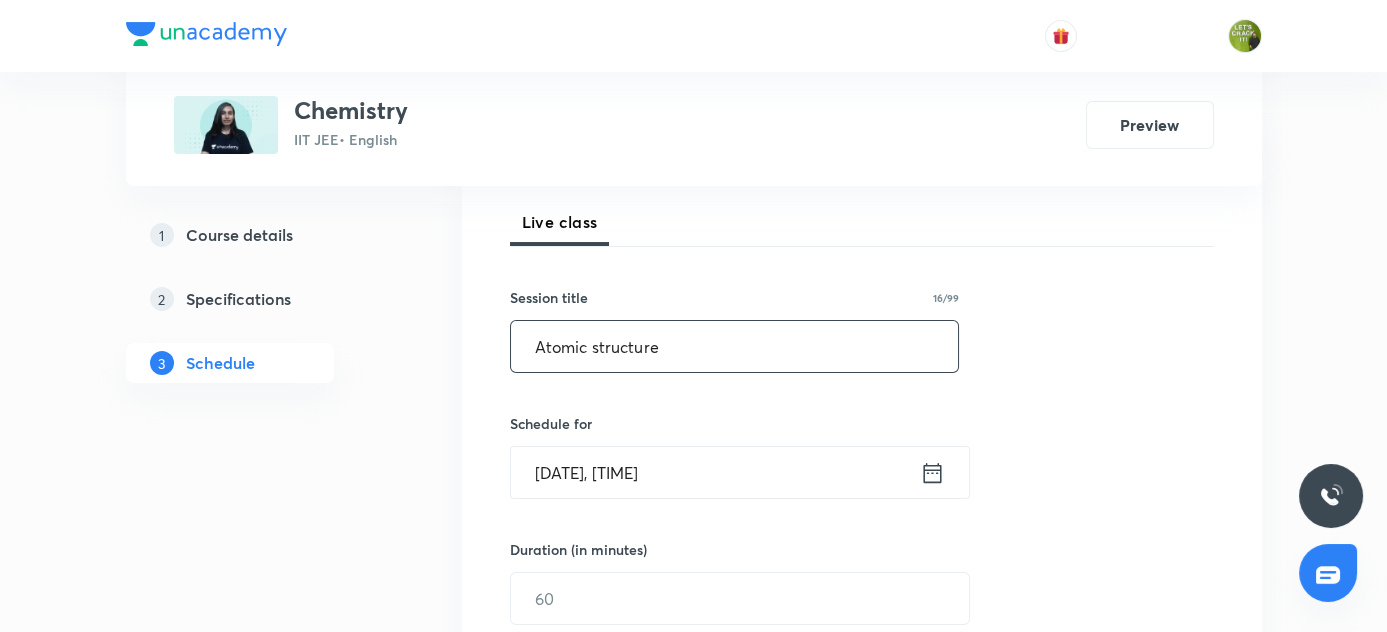 click on "Atomic structure" at bounding box center (735, 346) 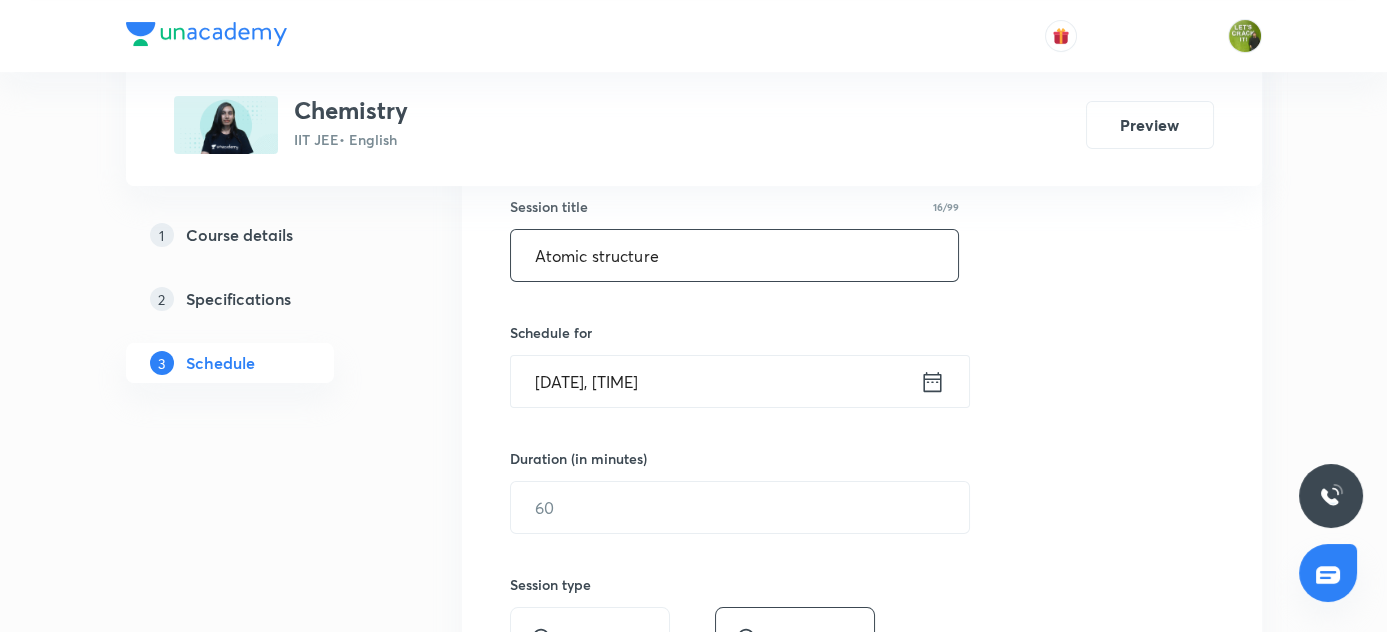 type on "Atomic structure" 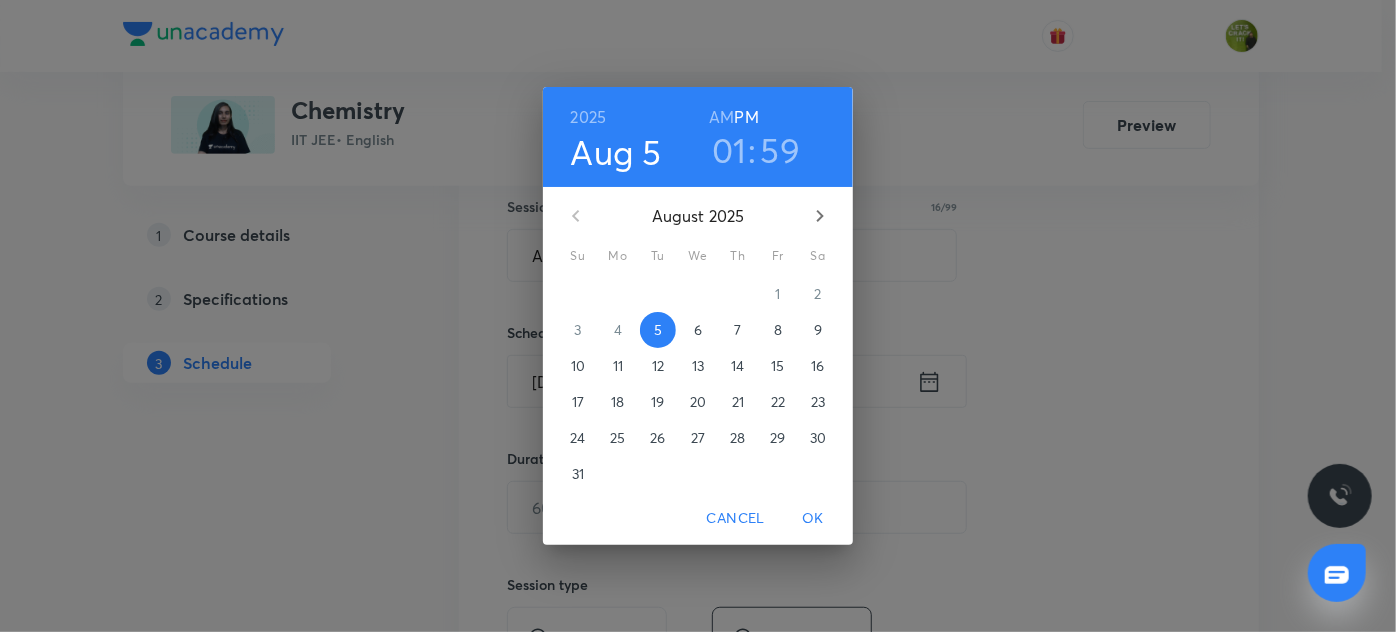 click on "01" at bounding box center (729, 150) 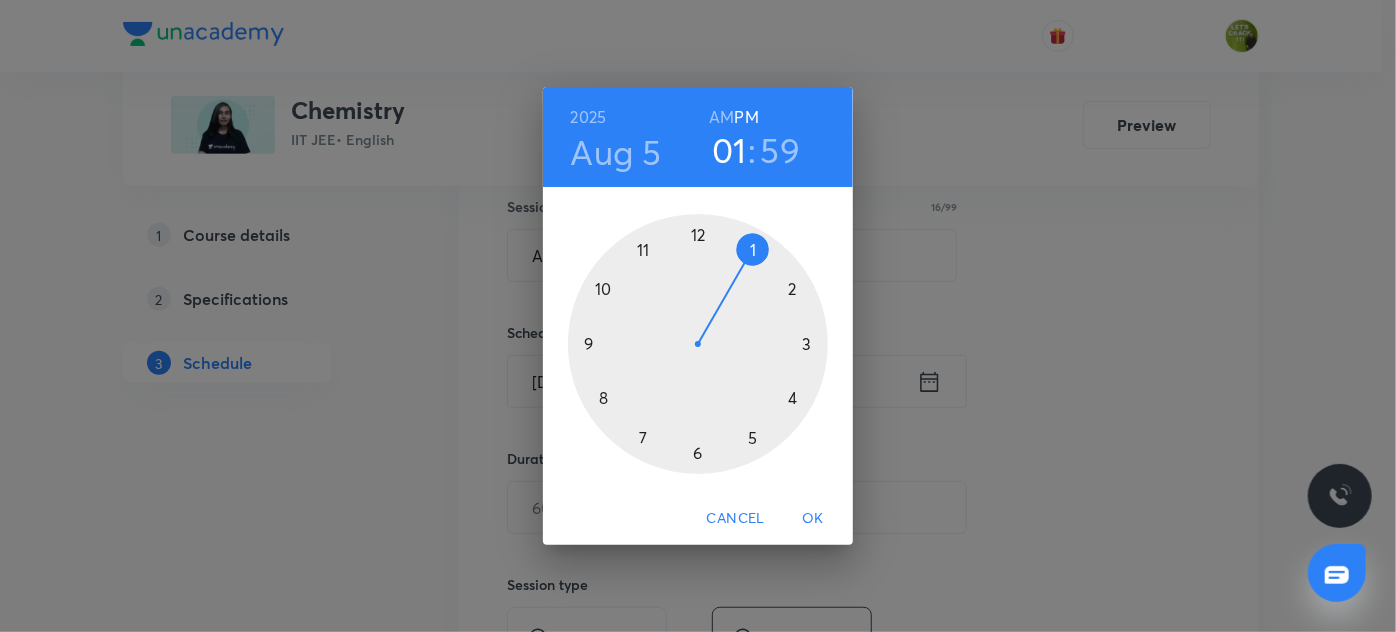 click at bounding box center (698, 344) 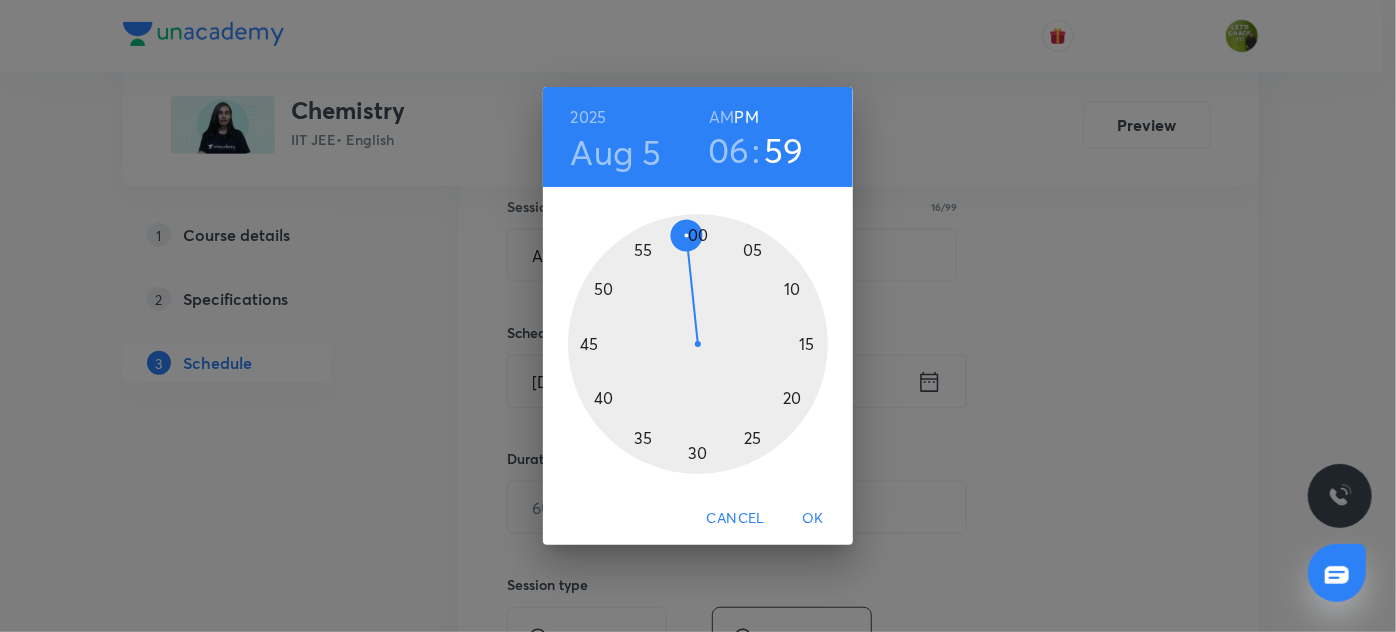 click at bounding box center (698, 344) 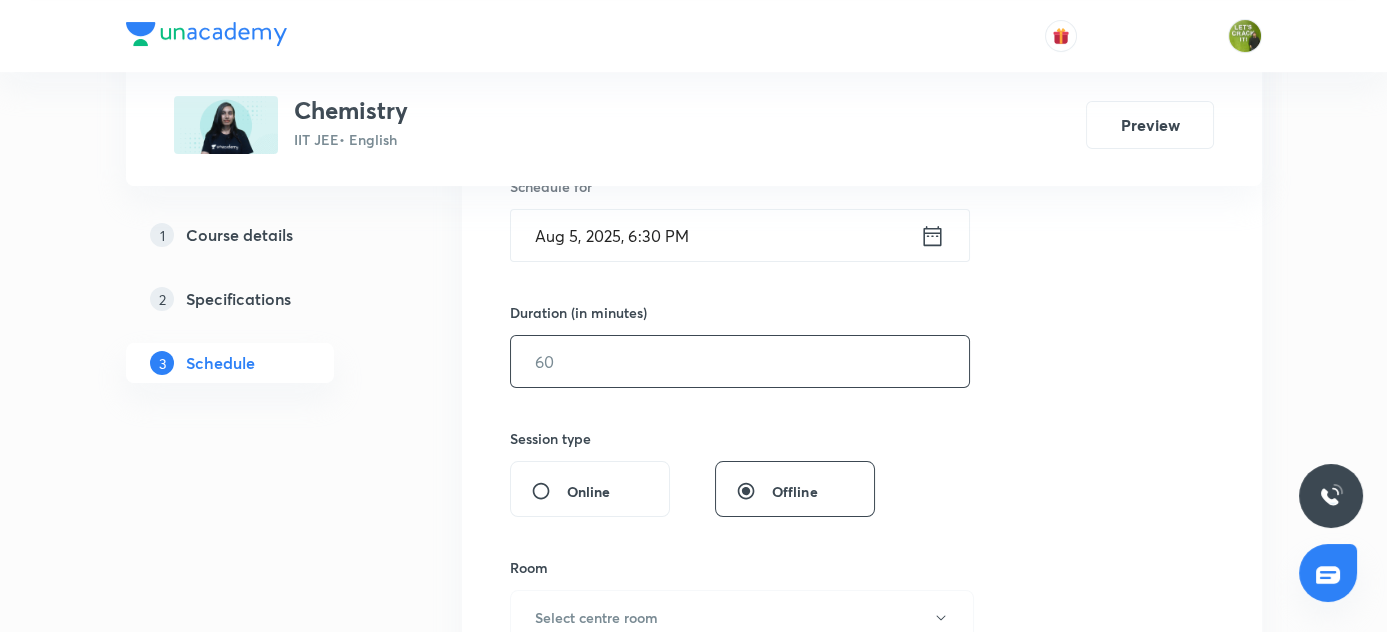 scroll, scrollTop: 553, scrollLeft: 0, axis: vertical 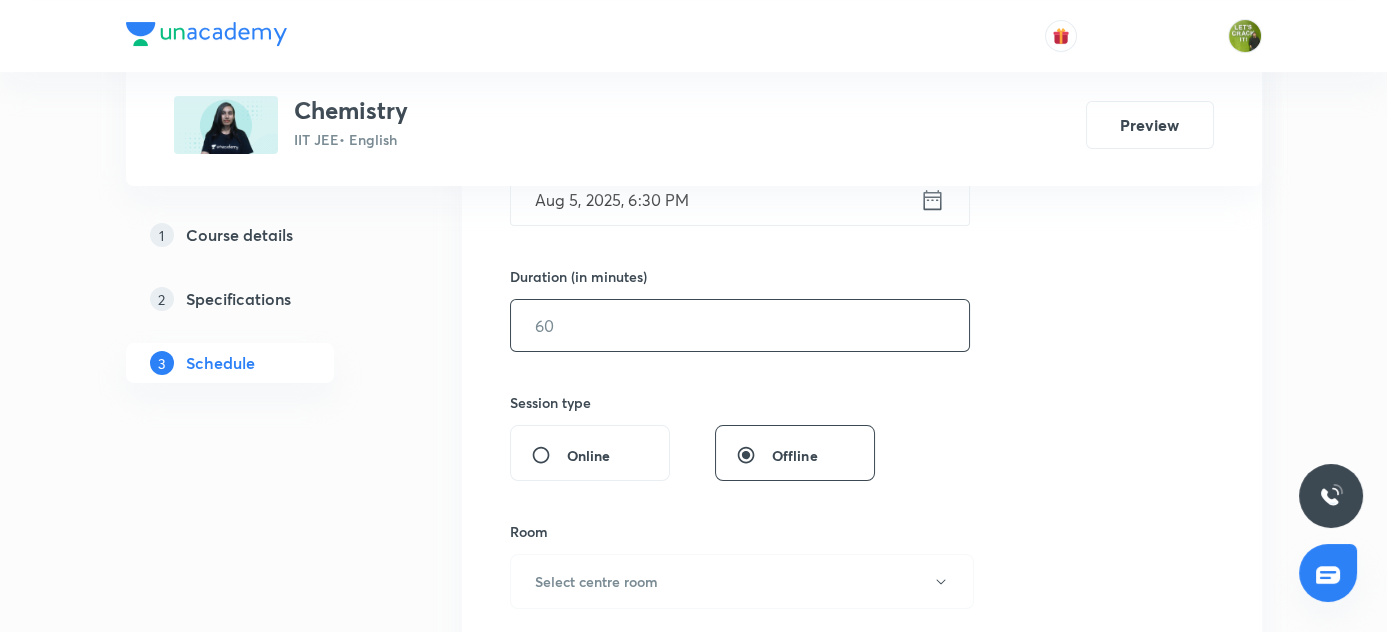 click at bounding box center [740, 325] 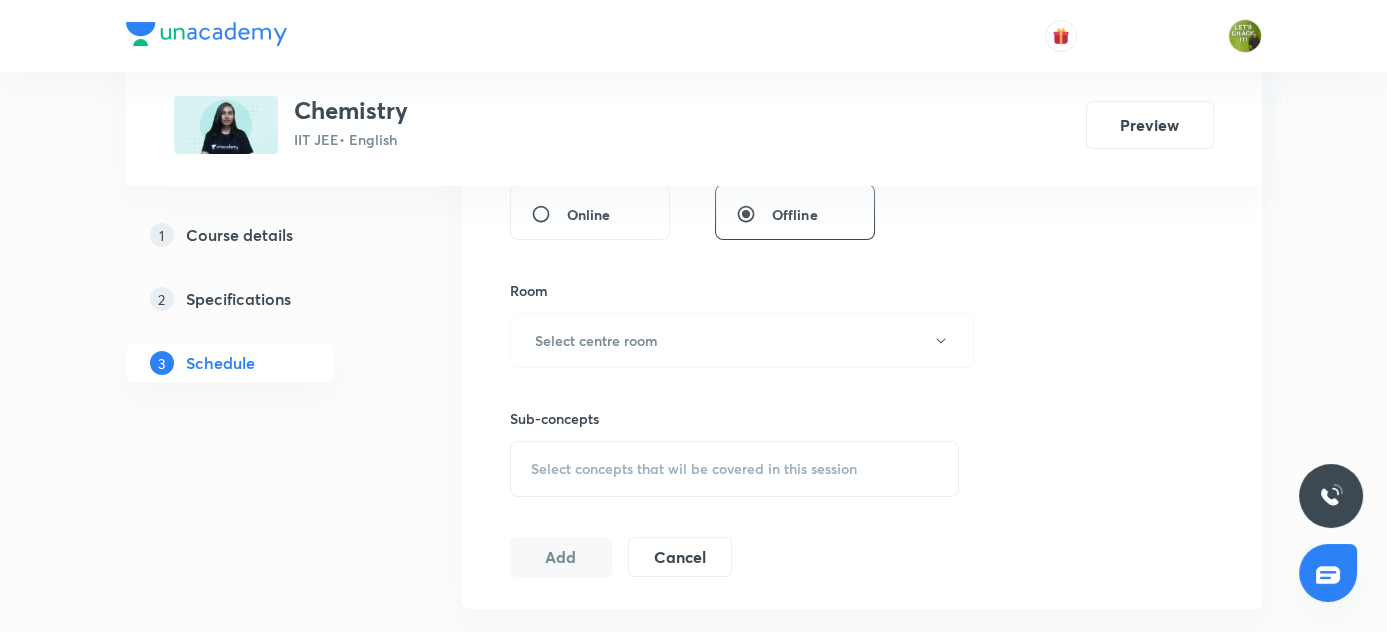 scroll, scrollTop: 826, scrollLeft: 0, axis: vertical 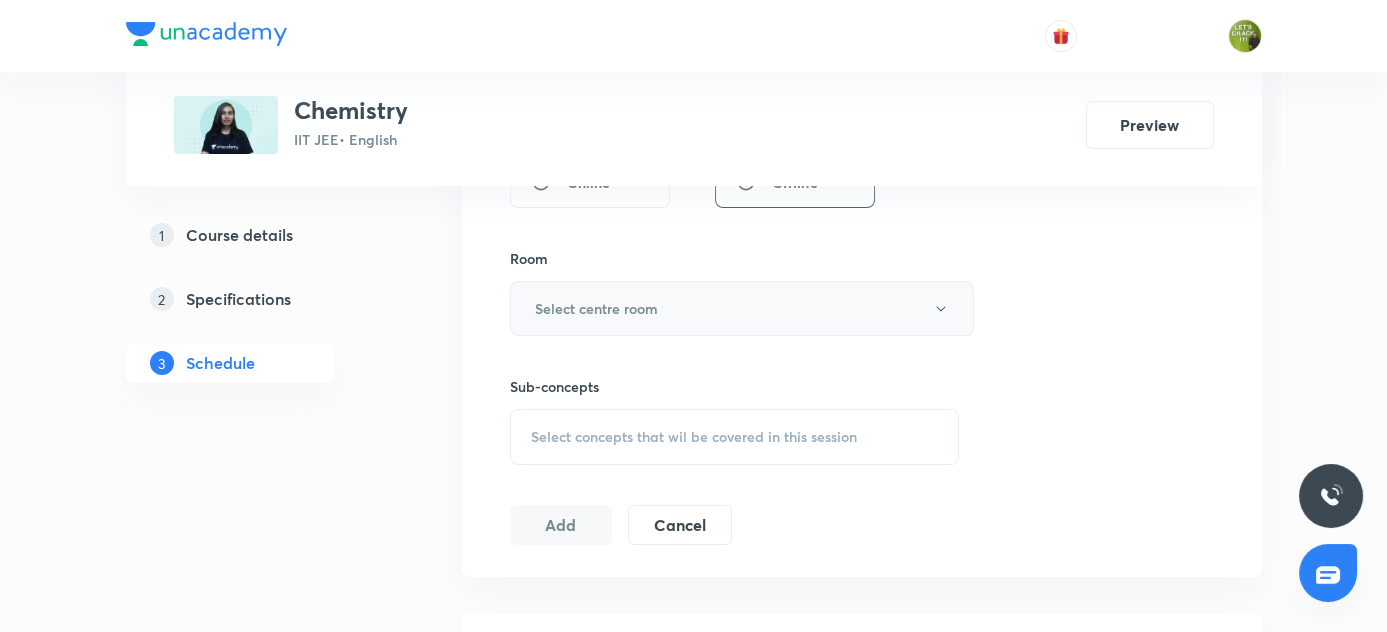 type on "80" 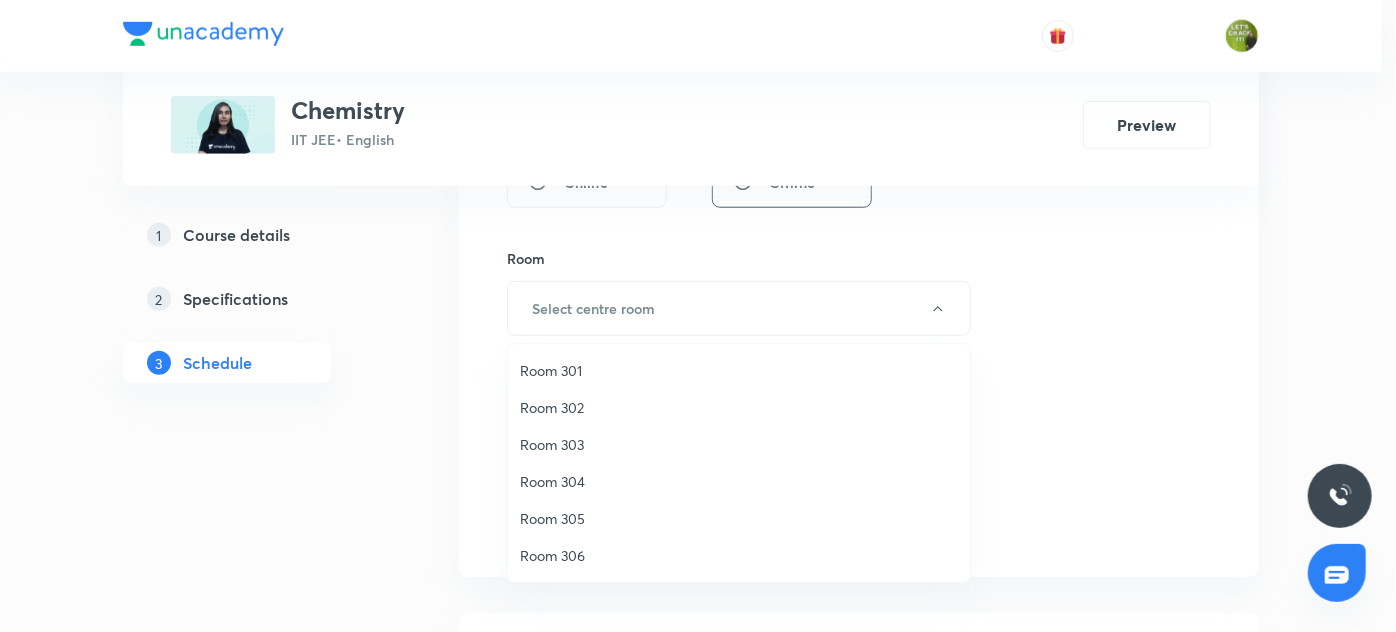 click on "Room 303" at bounding box center (739, 444) 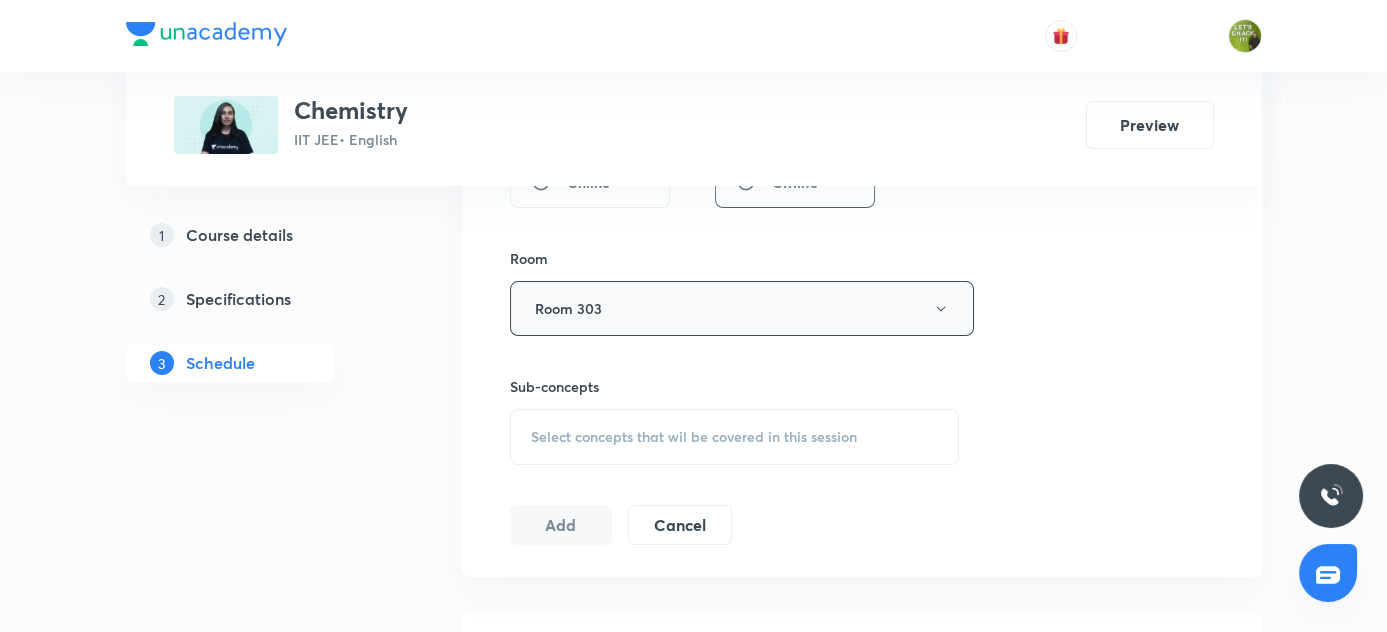 click 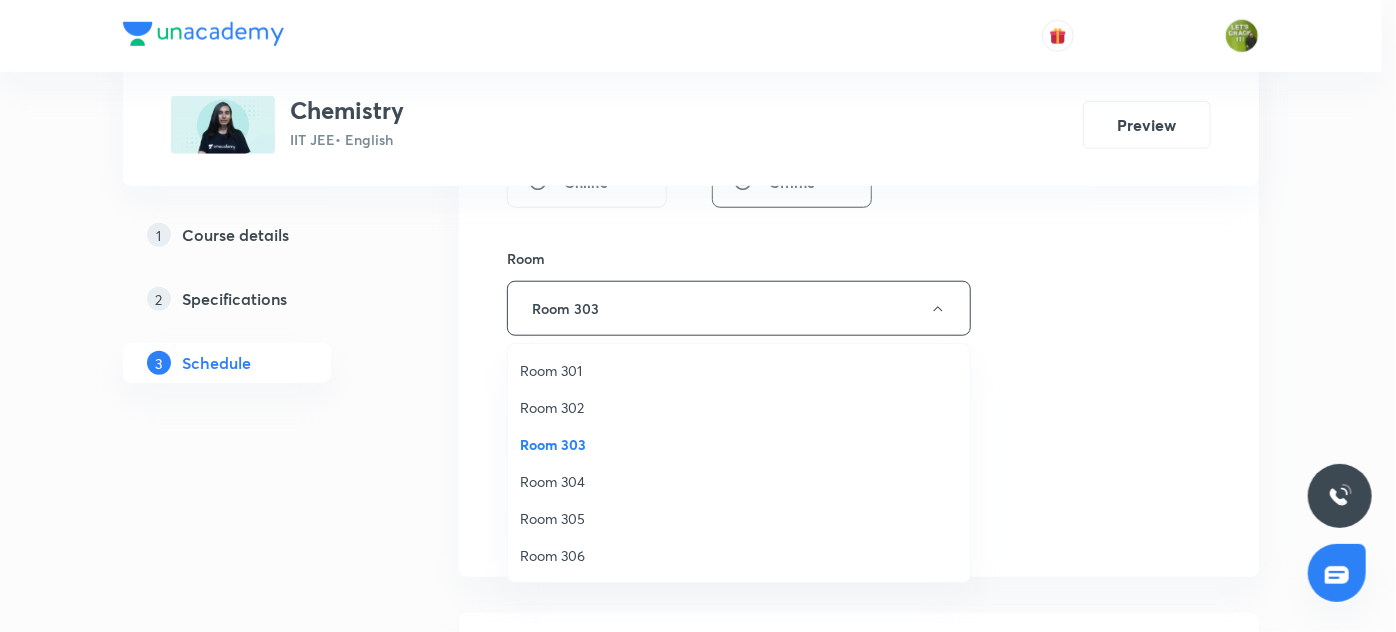 click on "Room 302" at bounding box center (739, 407) 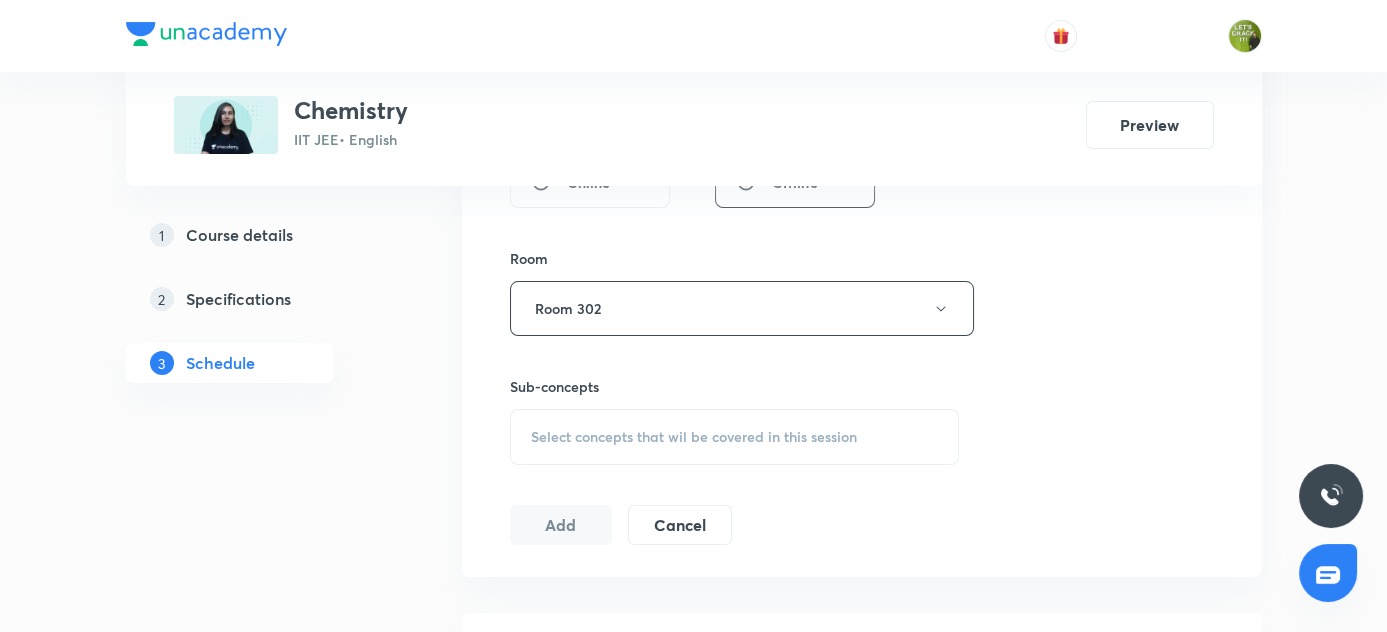 scroll, scrollTop: 1008, scrollLeft: 0, axis: vertical 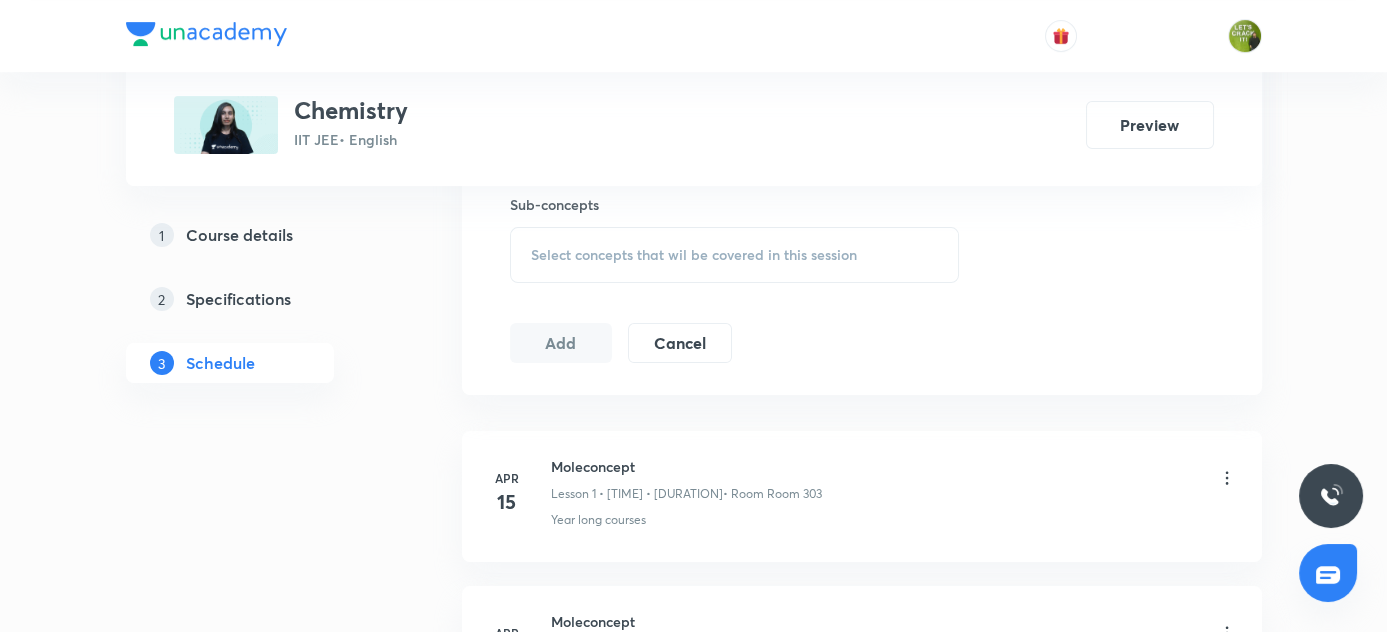 click on "Select concepts that wil be covered in this session" at bounding box center [694, 255] 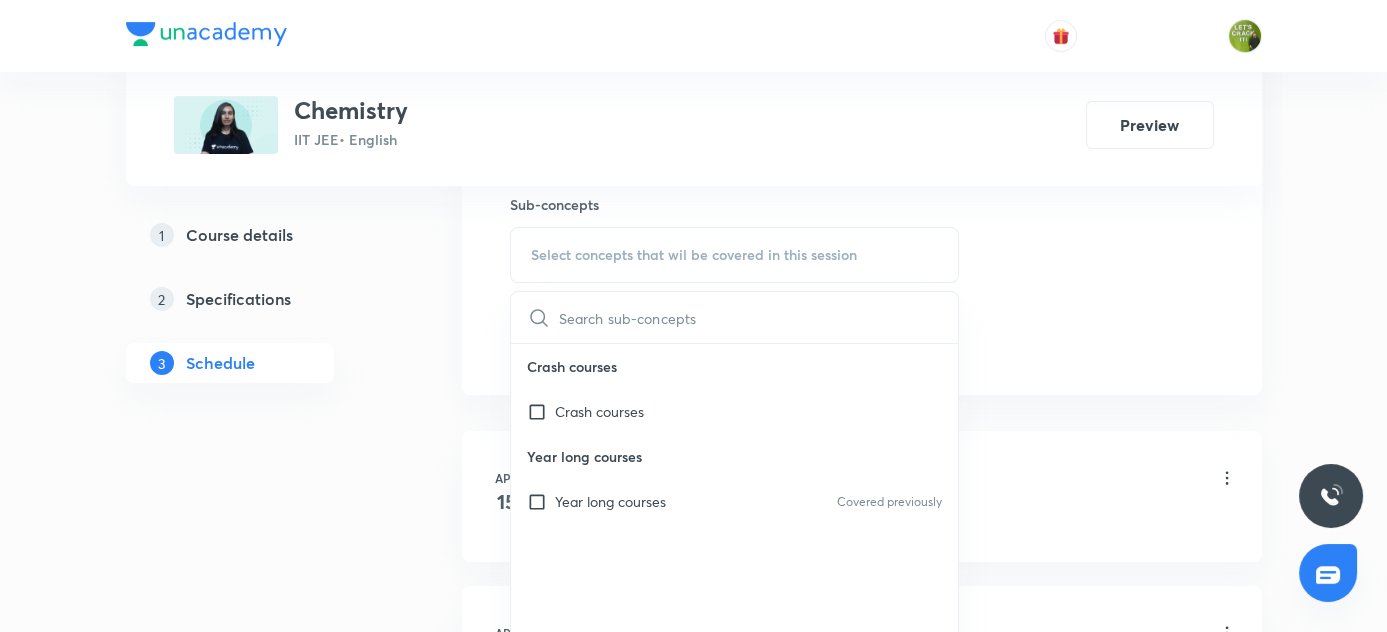drag, startPoint x: 536, startPoint y: 495, endPoint x: 429, endPoint y: 476, distance: 108.67382 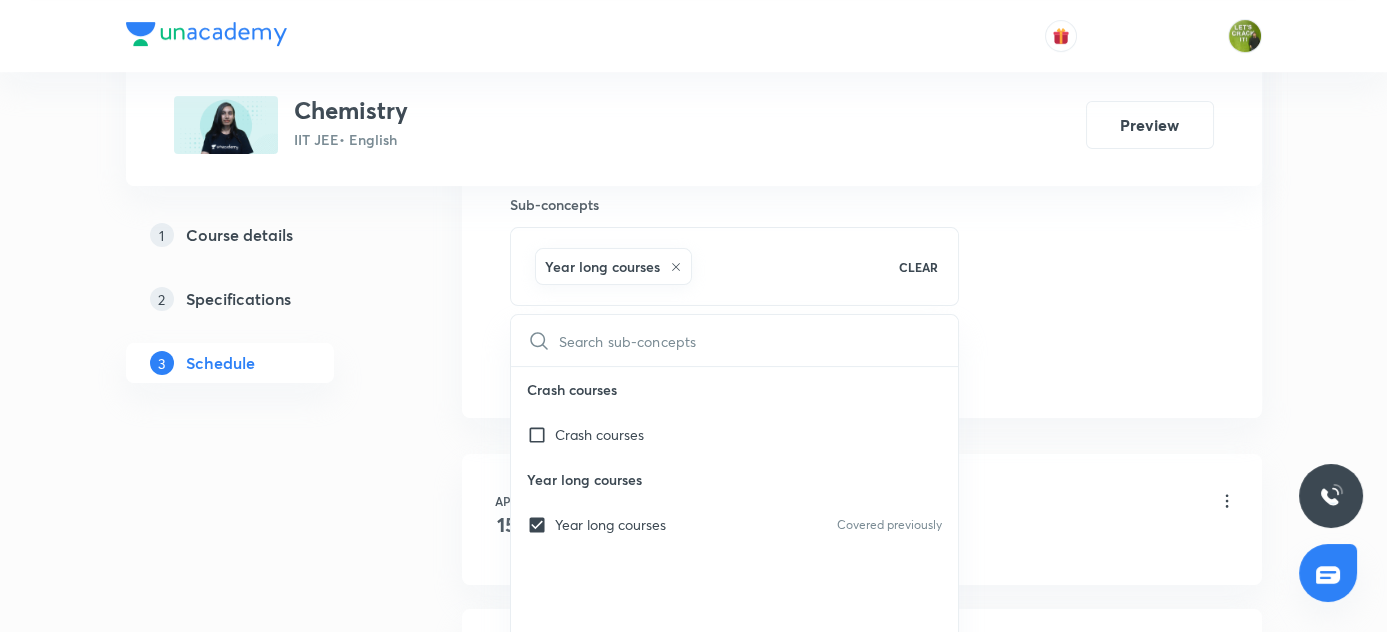 drag, startPoint x: 429, startPoint y: 476, endPoint x: 645, endPoint y: 351, distance: 249.56161 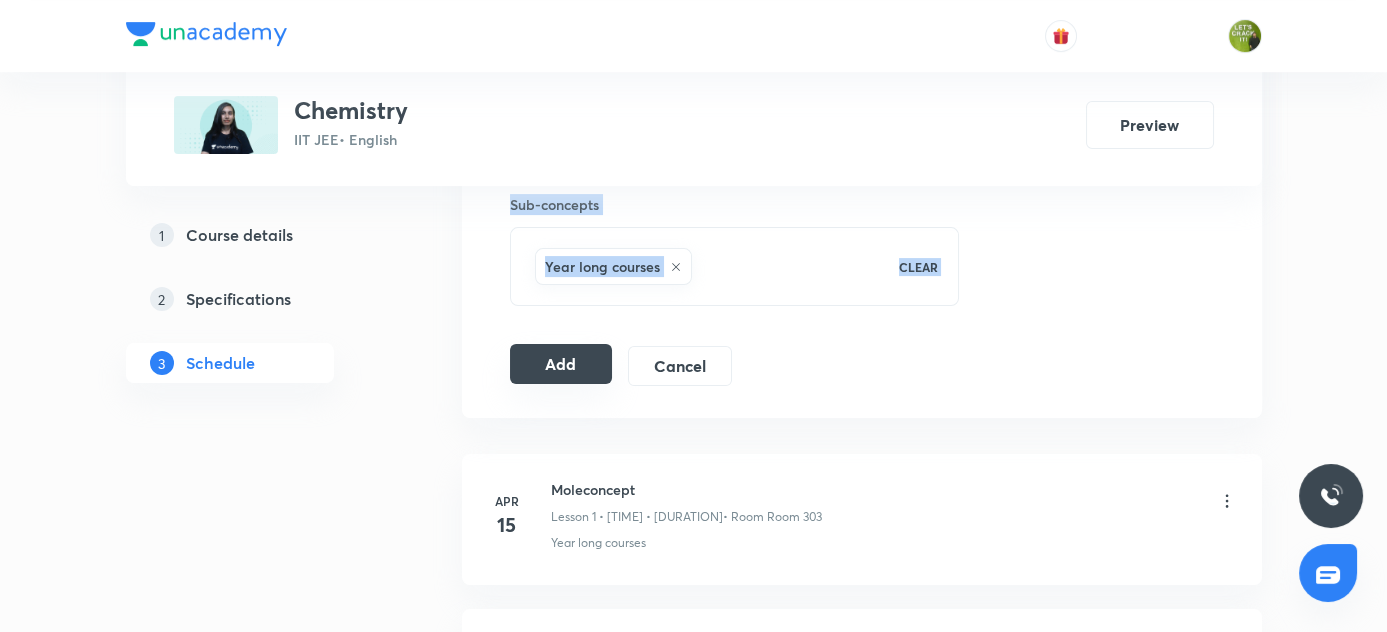 click on "Add" at bounding box center (561, 364) 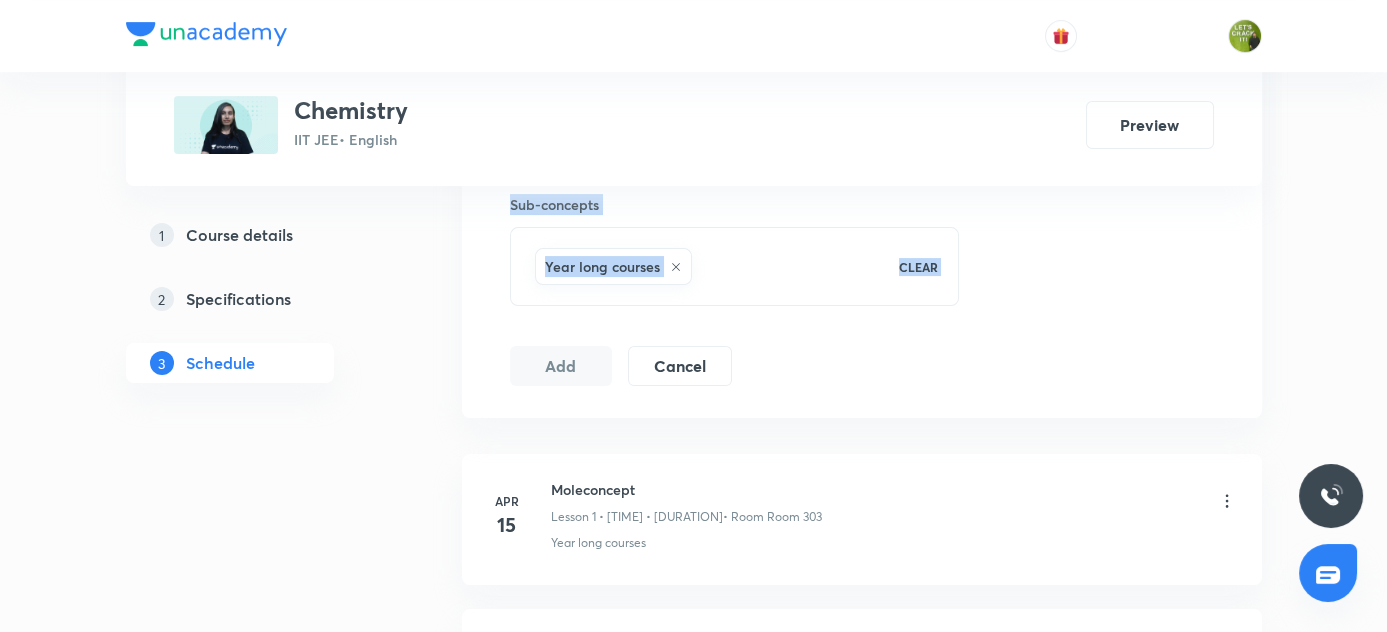 click on "Plus Courses Chemistry IIT JEE  • English Preview 1 Course details 2 Specifications 3 Schedule Schedule 57  classes Session  58 Live class Session title 16/99 Atomic structure ​ Schedule for Aug 5, 2025, 6:30 PM ​ Duration (in minutes) 80 ​   Session type Online Offline Room Room 302 Sub-concepts Year long courses CLEAR Add Cancel Apr 15 Moleconcept Lesson 1 • 5:05 PM • 80 min  • Room Room 303 Year long courses Apr 17 Moleconcept Lesson 2 • 3:40 PM • 80 min  • Room Room 301 Year long courses Apr 19 Moleconcept Lesson 3 • 5:05 PM • 80 min  • Room Room 304 Year long courses Apr 19 Moleconcept Lesson 4 • 6:30 PM • 80 min  • Room Room 304 Year long courses Apr 20 Moleconcept Lesson 5 • 6:30 PM • 80 min  • Room Room 302 Year long courses Apr 22 Moleconcept Lesson 6 • 5:05 PM • 80 min  • Room Room 303 Year long courses Apr 23 Moleconcept Lesson 7 • 3:40 PM • 80 min  • Room Room 302 Year long courses Apr 24 Moleconcept Lesson 8 • 3:40 PM • 80 min Apr 26 29" at bounding box center [694, 4260] 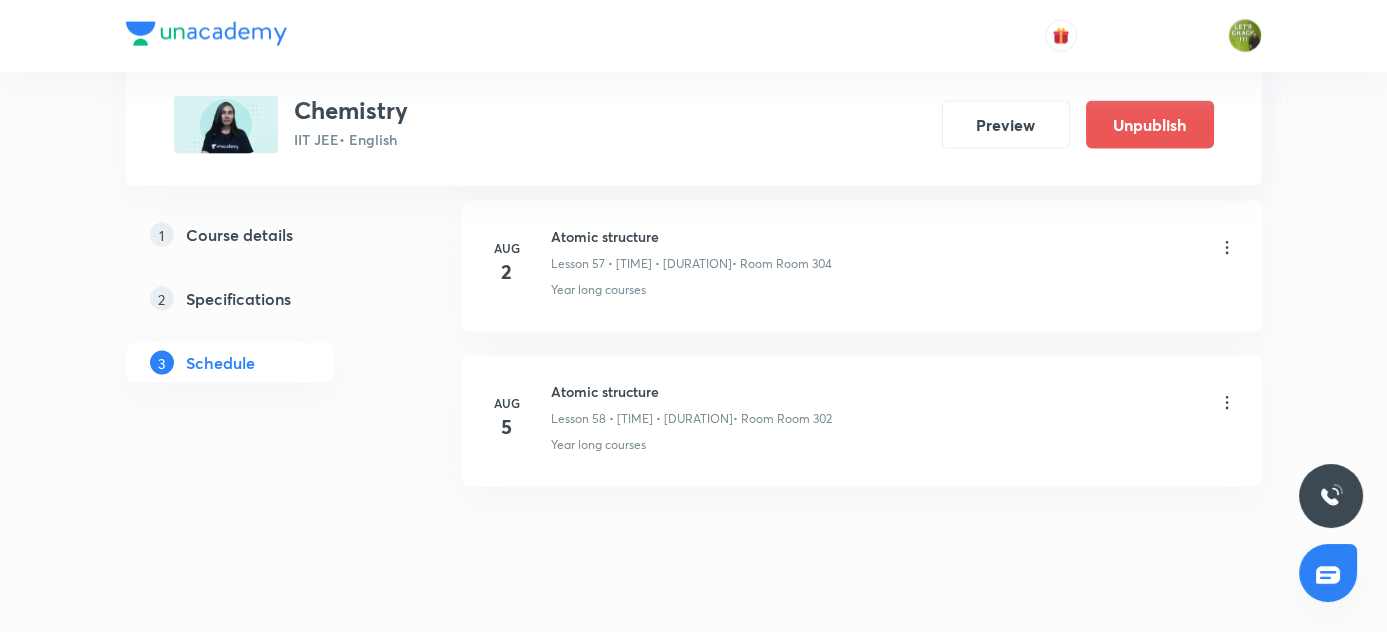scroll, scrollTop: 9010, scrollLeft: 0, axis: vertical 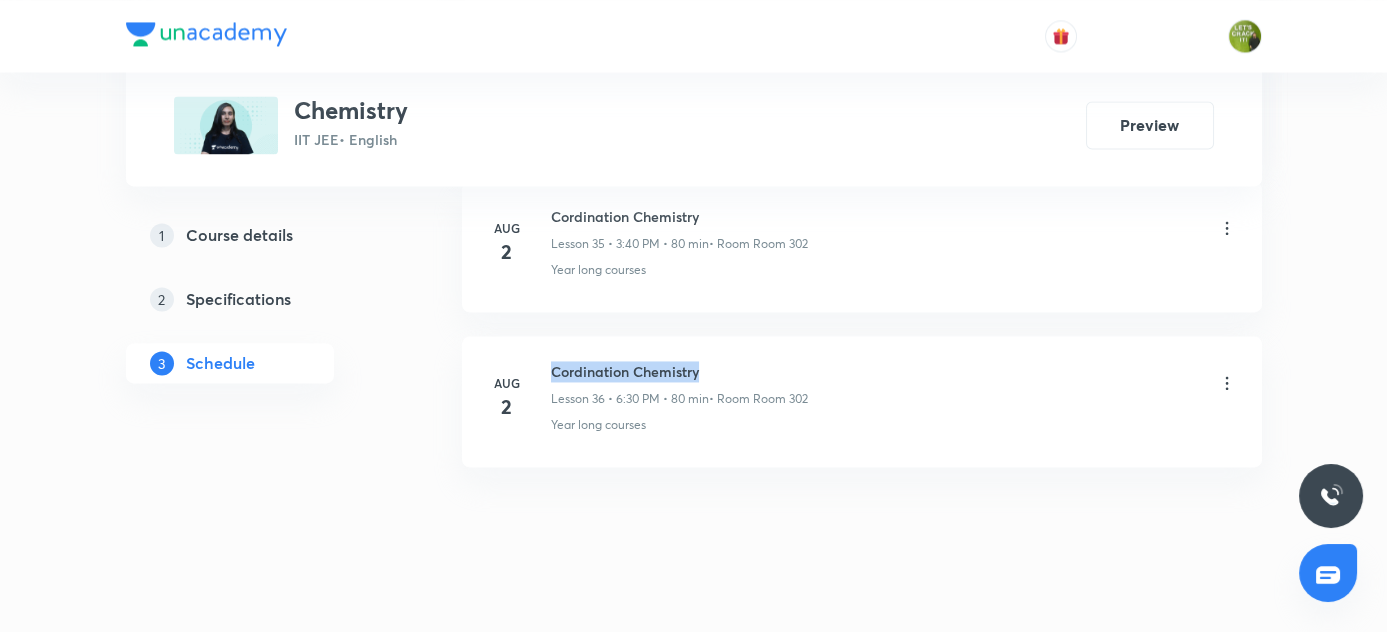 drag, startPoint x: 546, startPoint y: 346, endPoint x: 760, endPoint y: 348, distance: 214.00934 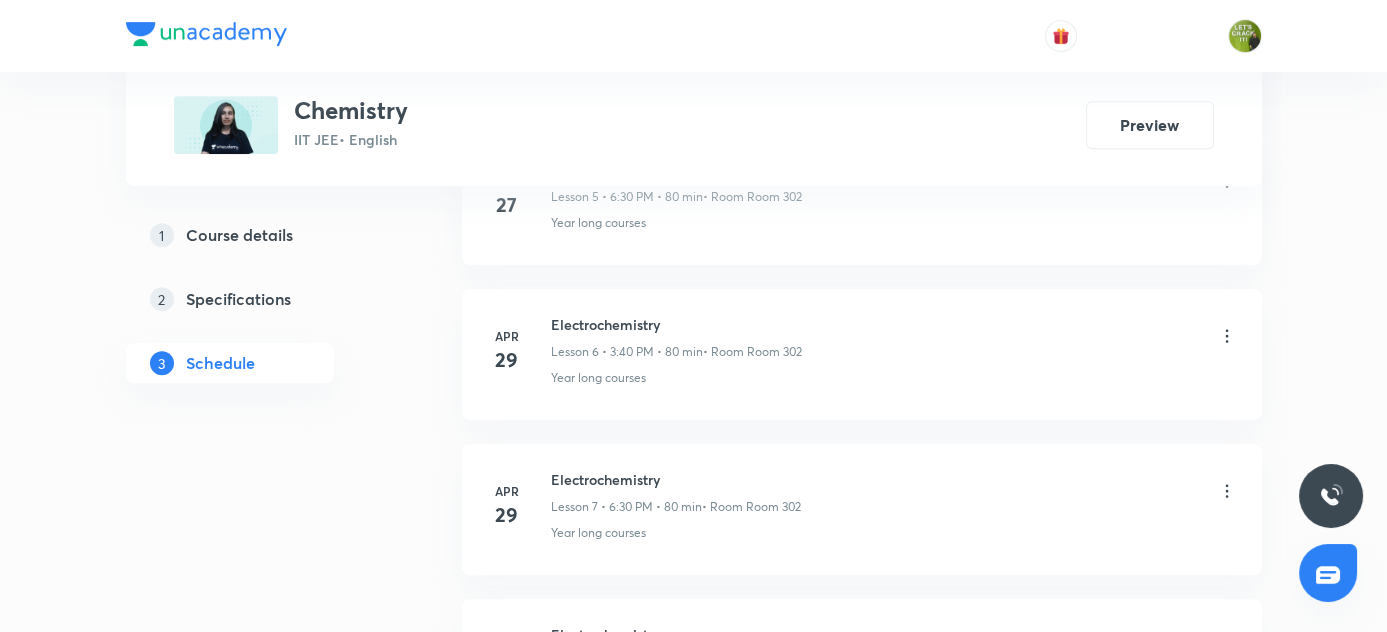 scroll, scrollTop: 1552, scrollLeft: 0, axis: vertical 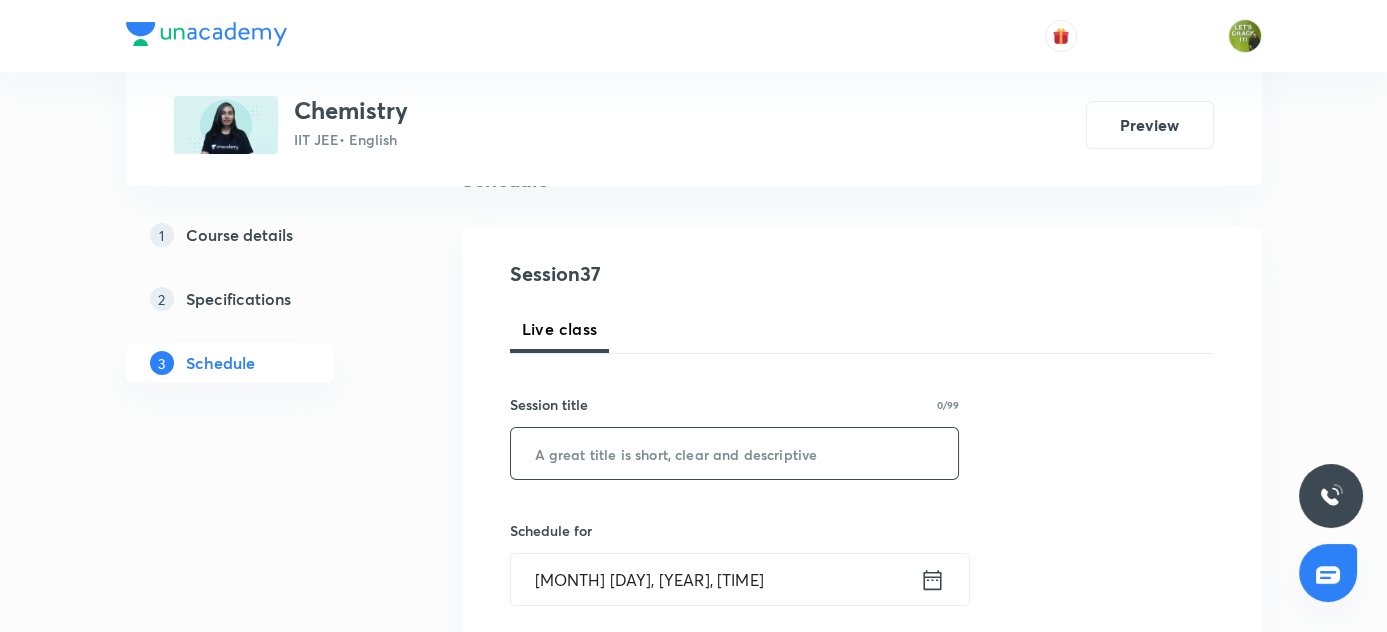 click at bounding box center (735, 453) 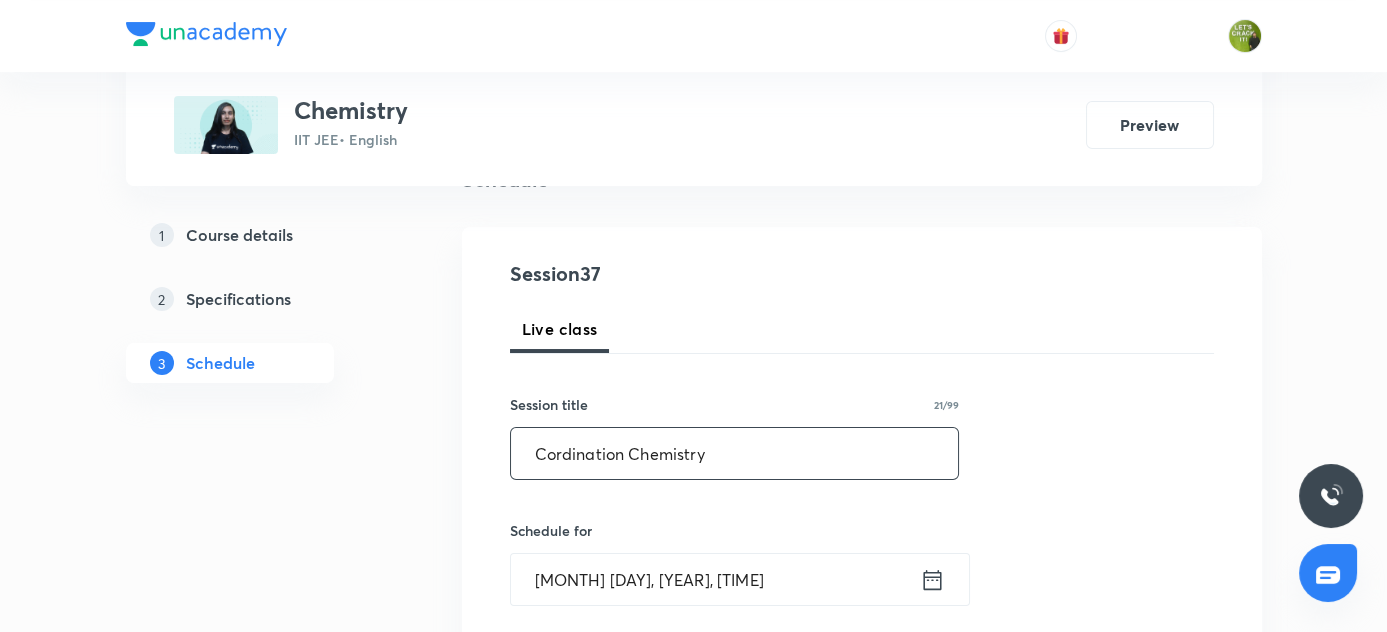 click on "Cordination Chemistry" at bounding box center [735, 453] 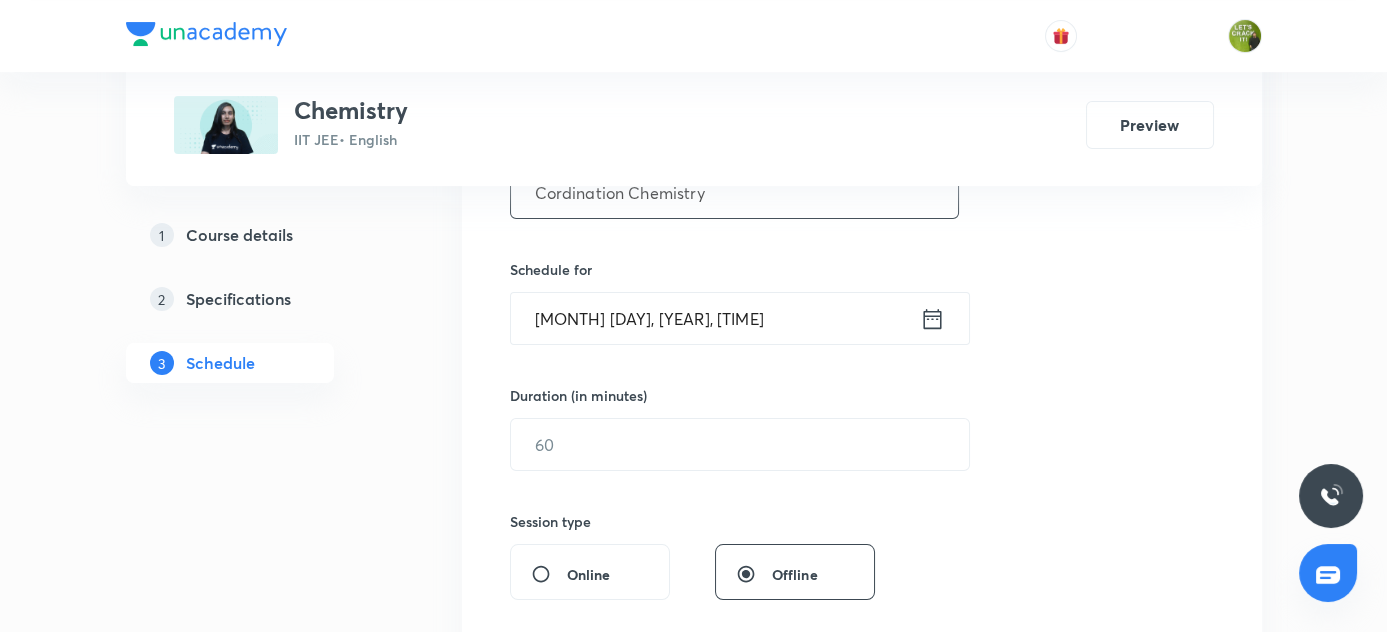 scroll, scrollTop: 445, scrollLeft: 0, axis: vertical 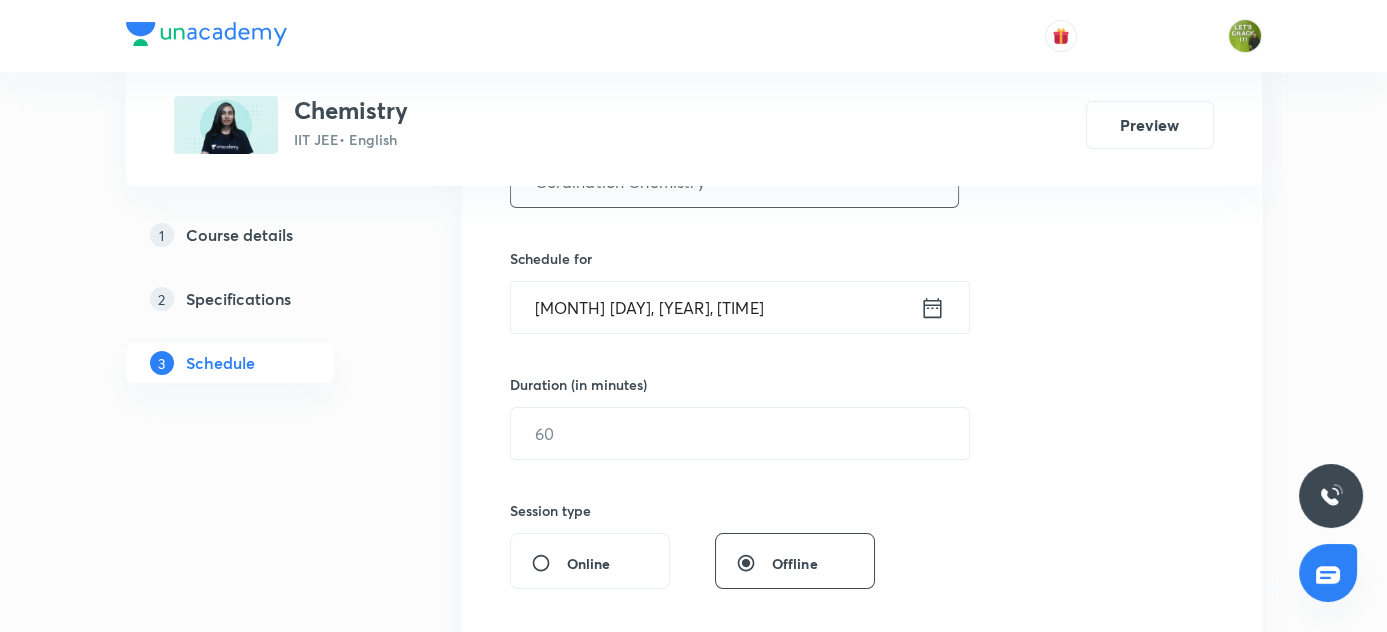 type on "Cordination Chemistry" 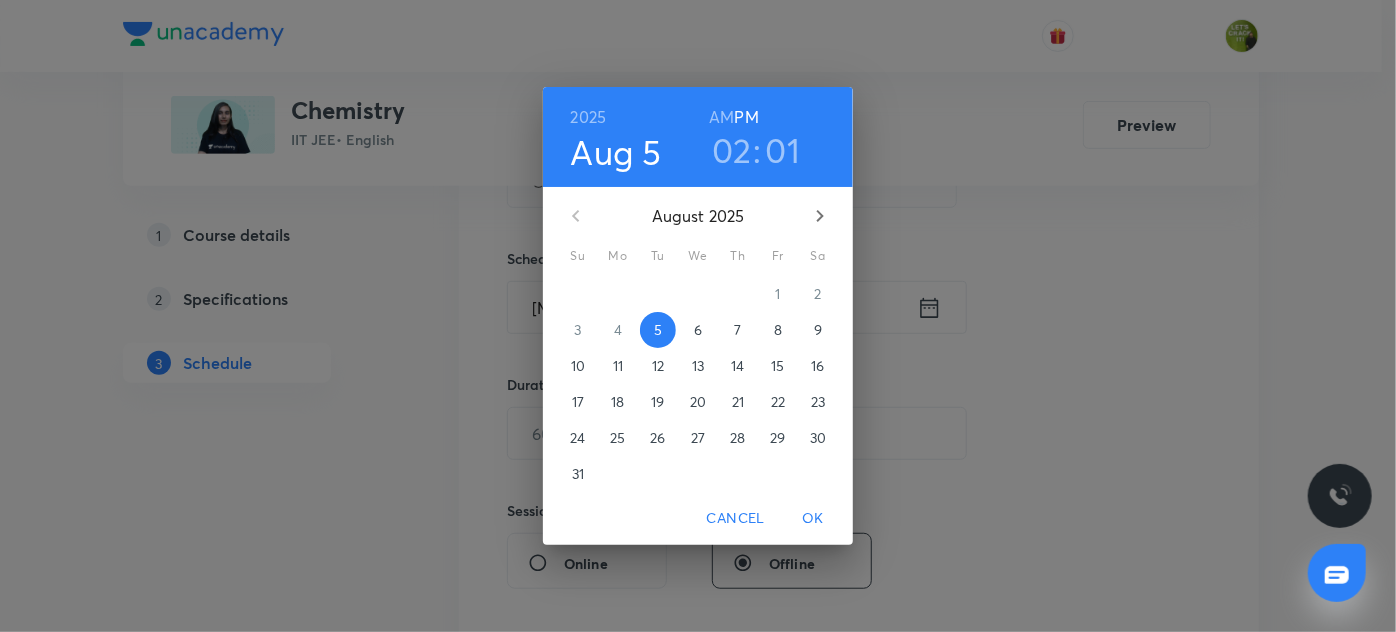 click on "02" at bounding box center (732, 150) 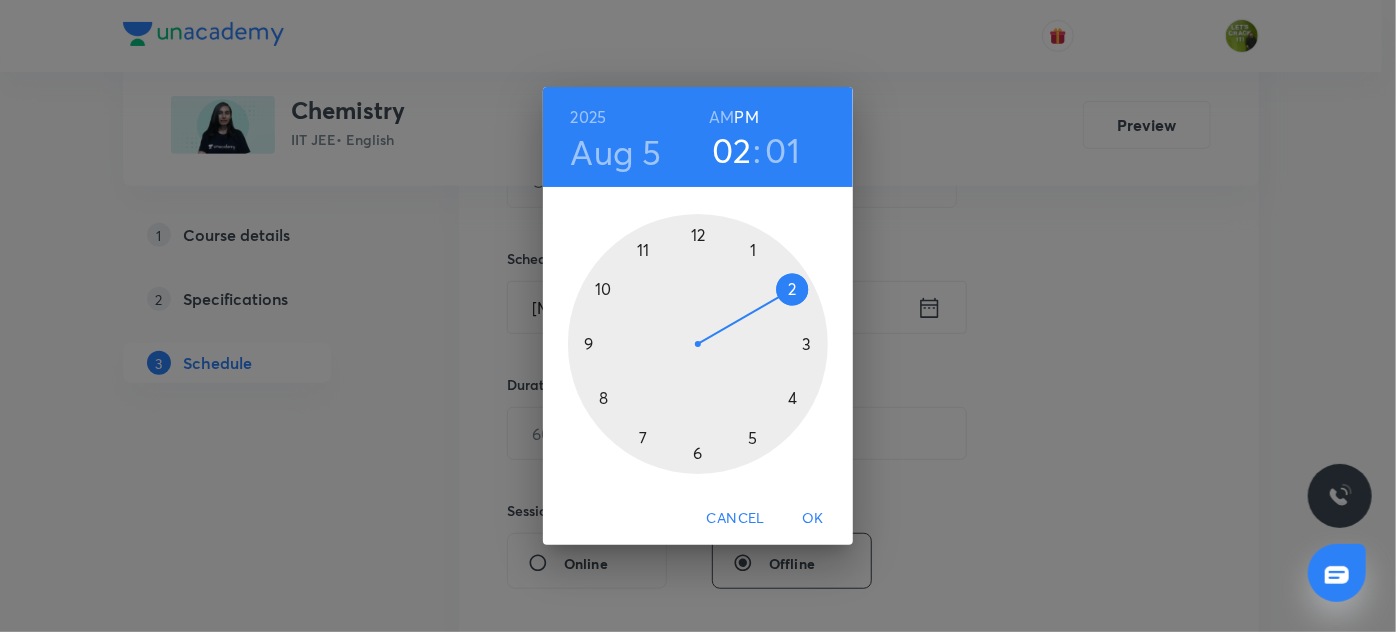 click at bounding box center [698, 344] 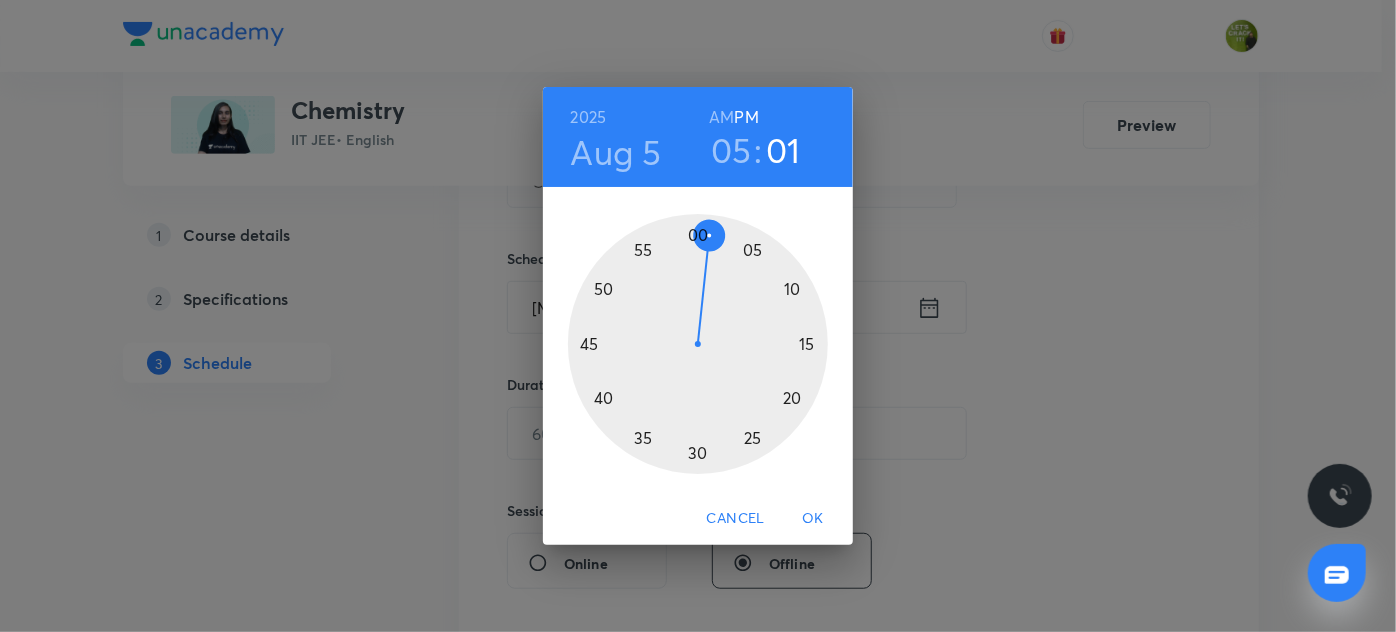 click at bounding box center (698, 344) 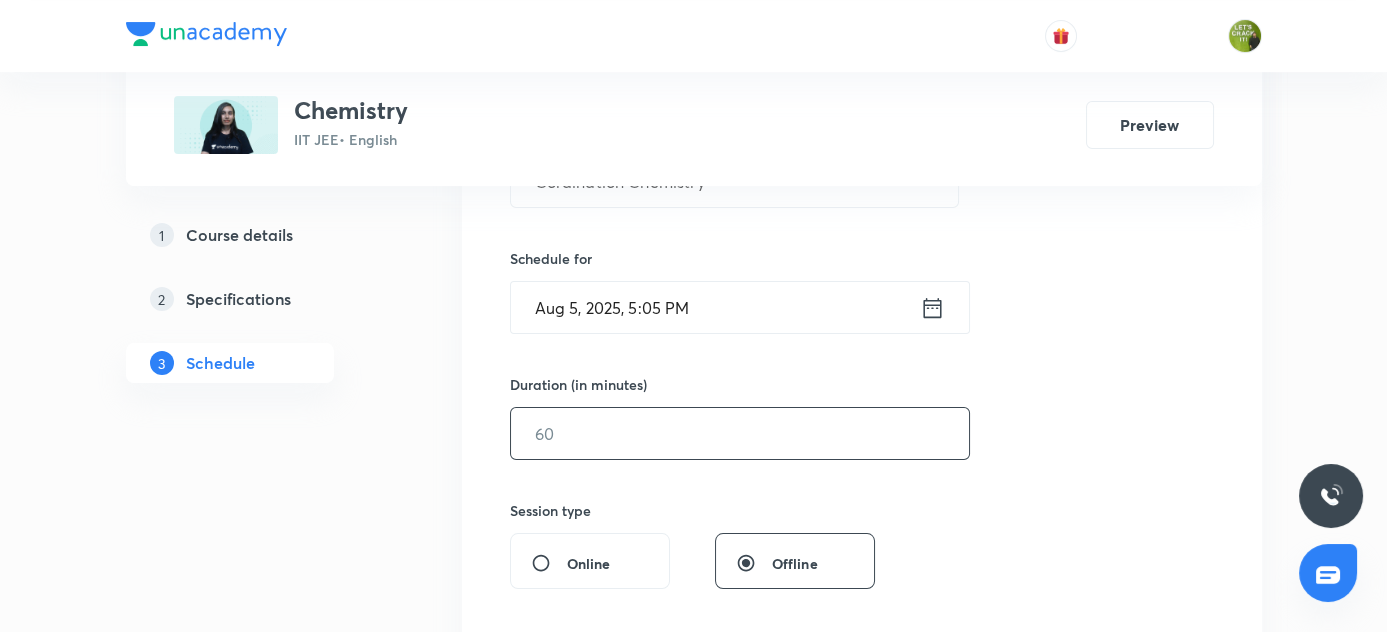 click at bounding box center [740, 433] 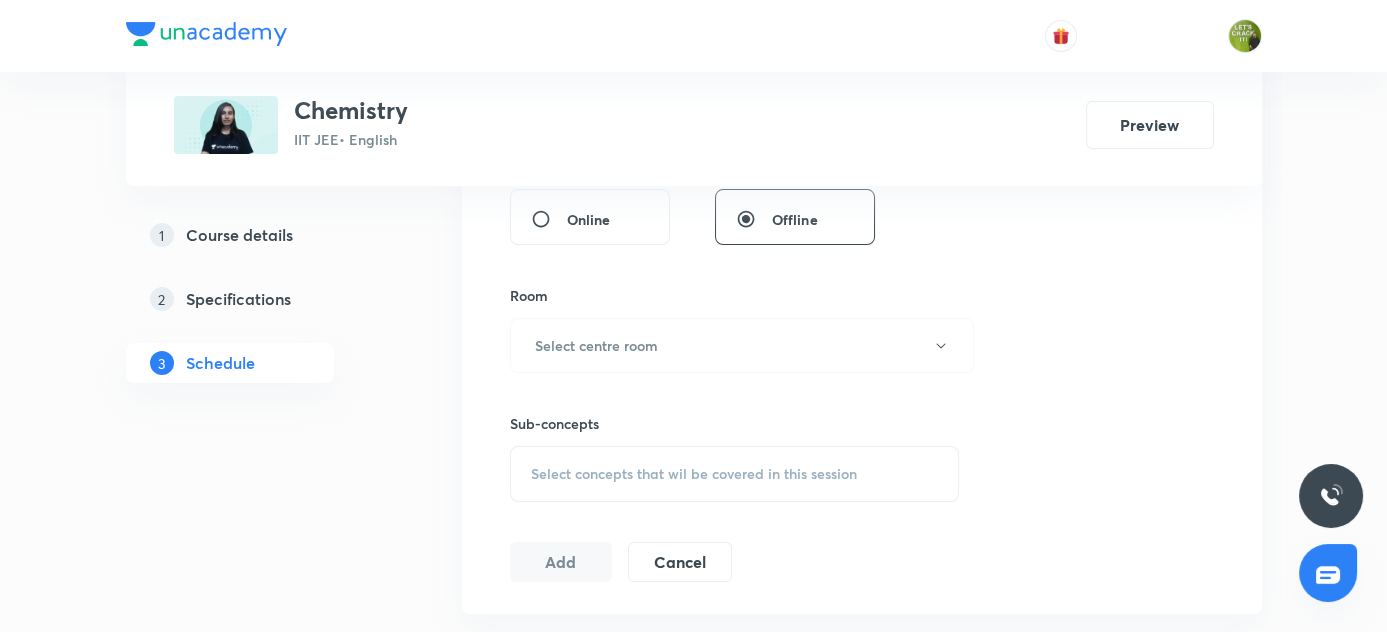scroll, scrollTop: 900, scrollLeft: 0, axis: vertical 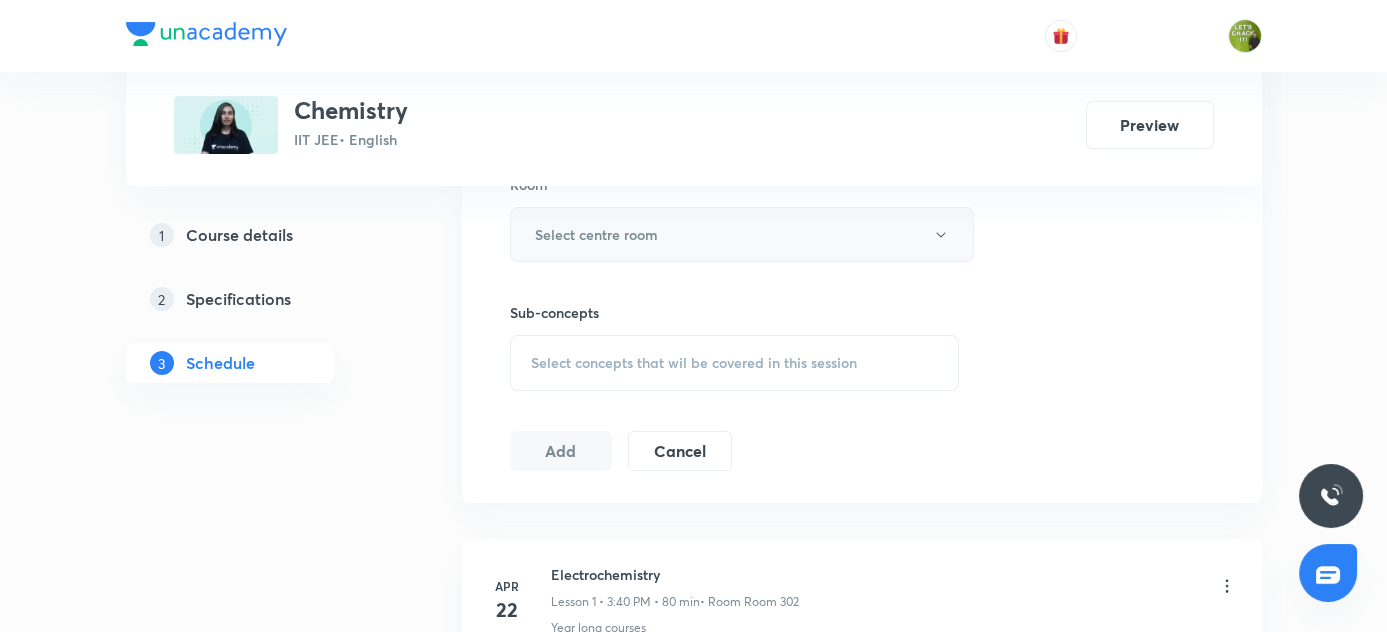 type on "80" 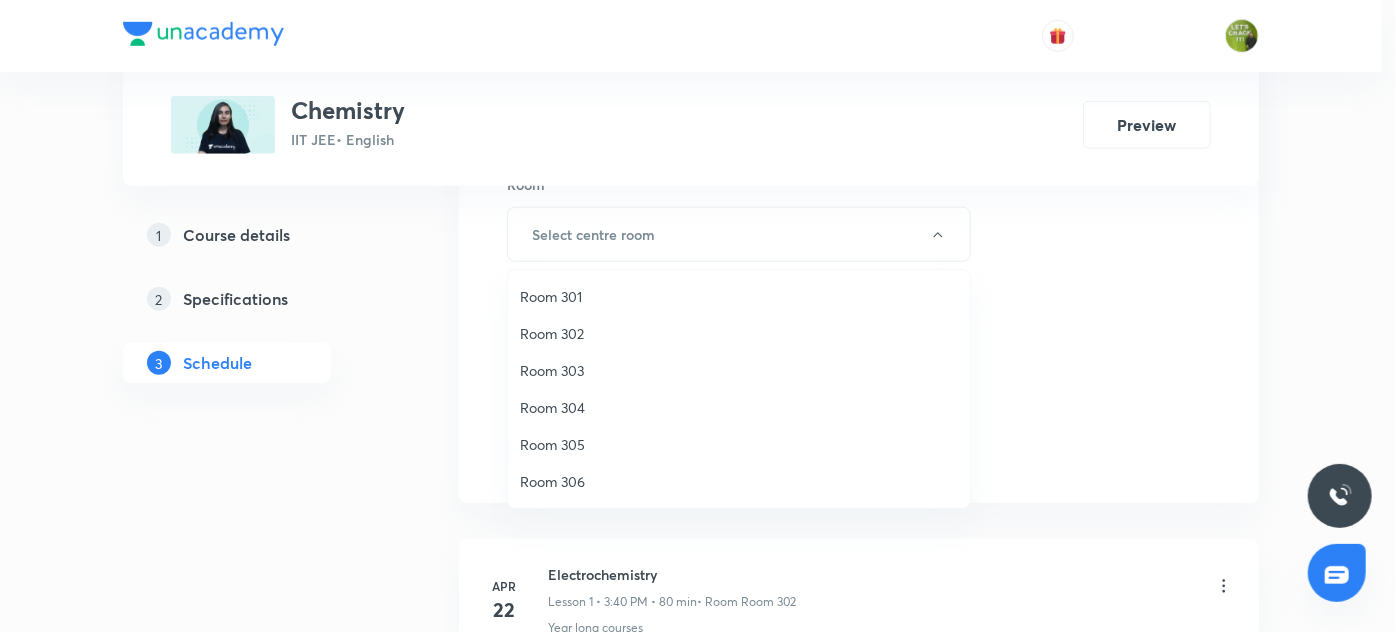 click on "Room 301" at bounding box center (739, 296) 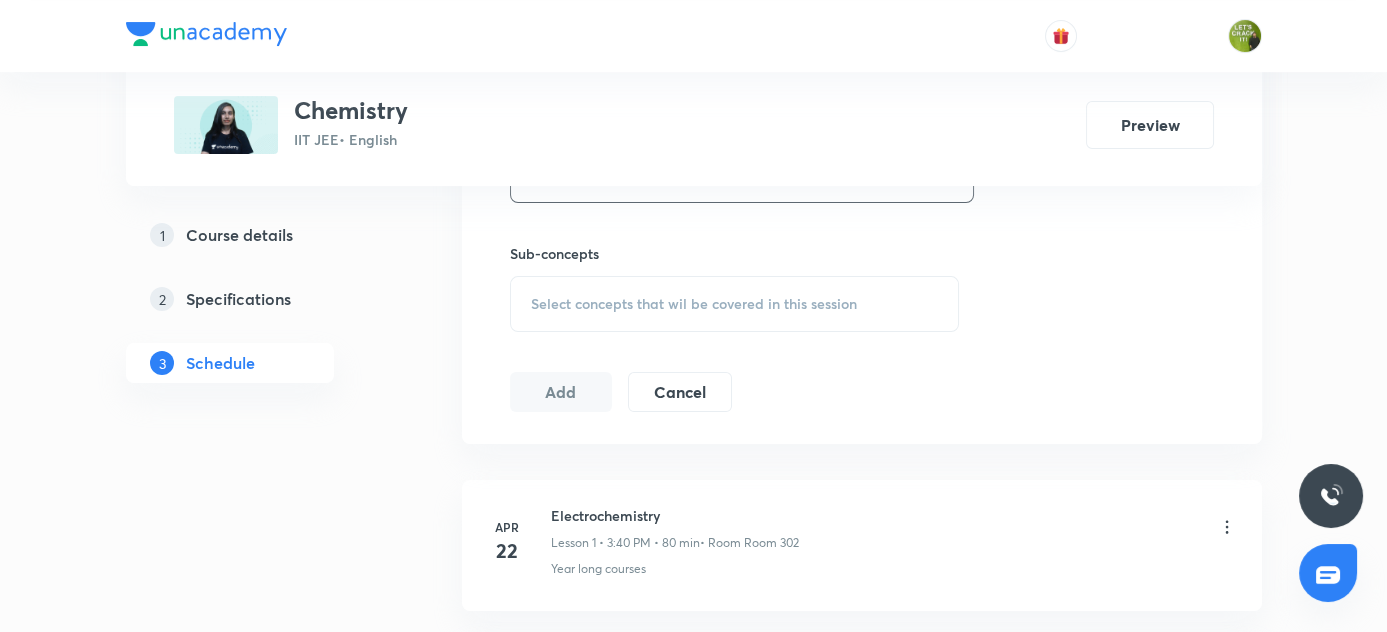scroll, scrollTop: 991, scrollLeft: 0, axis: vertical 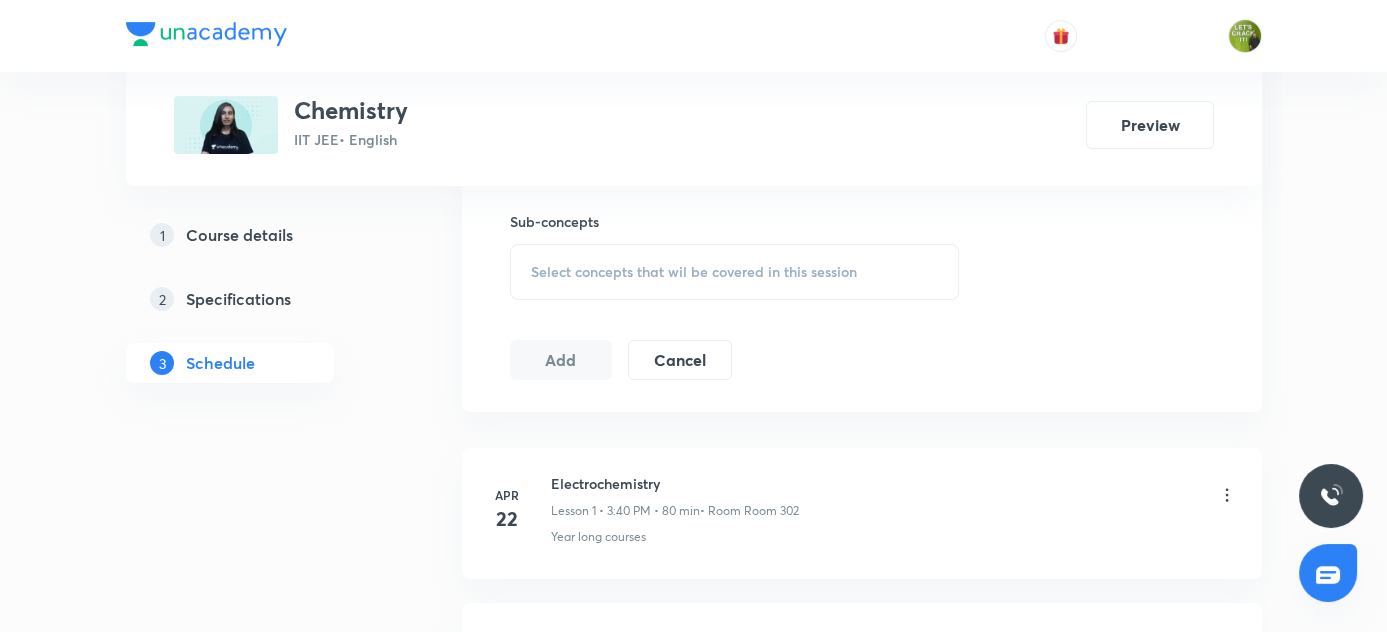 click on "Select concepts that wil be covered in this session" at bounding box center (735, 272) 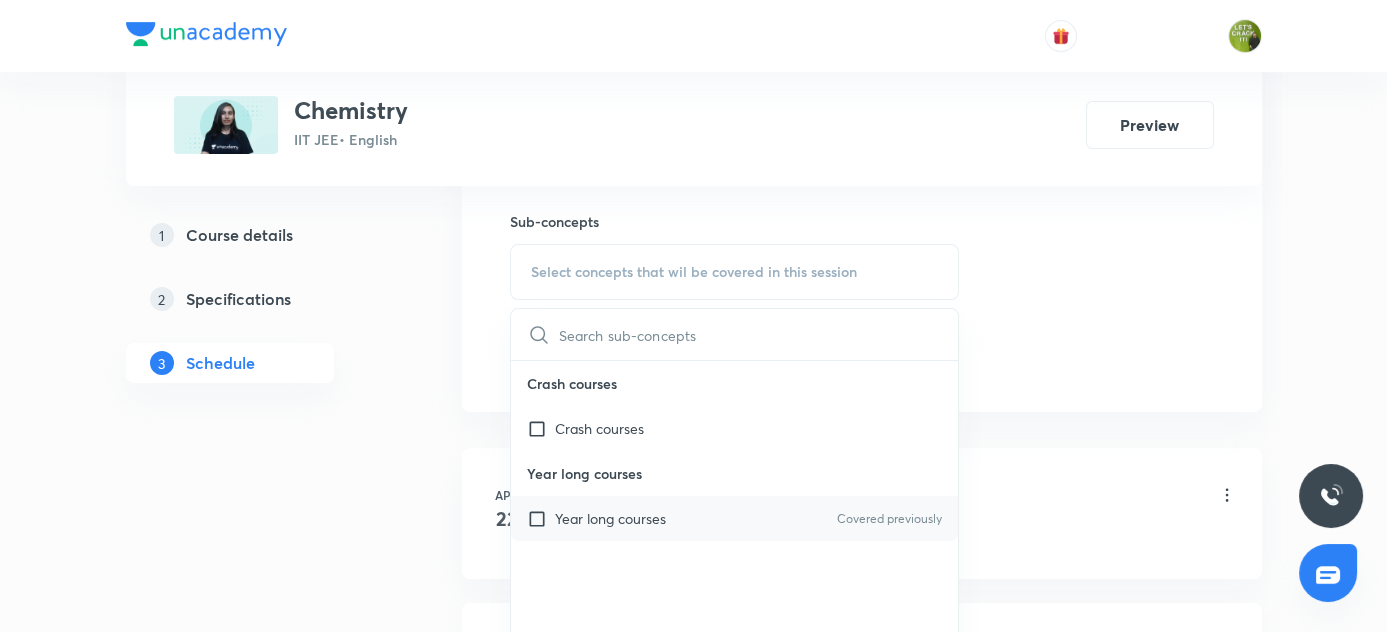 click at bounding box center [541, 518] 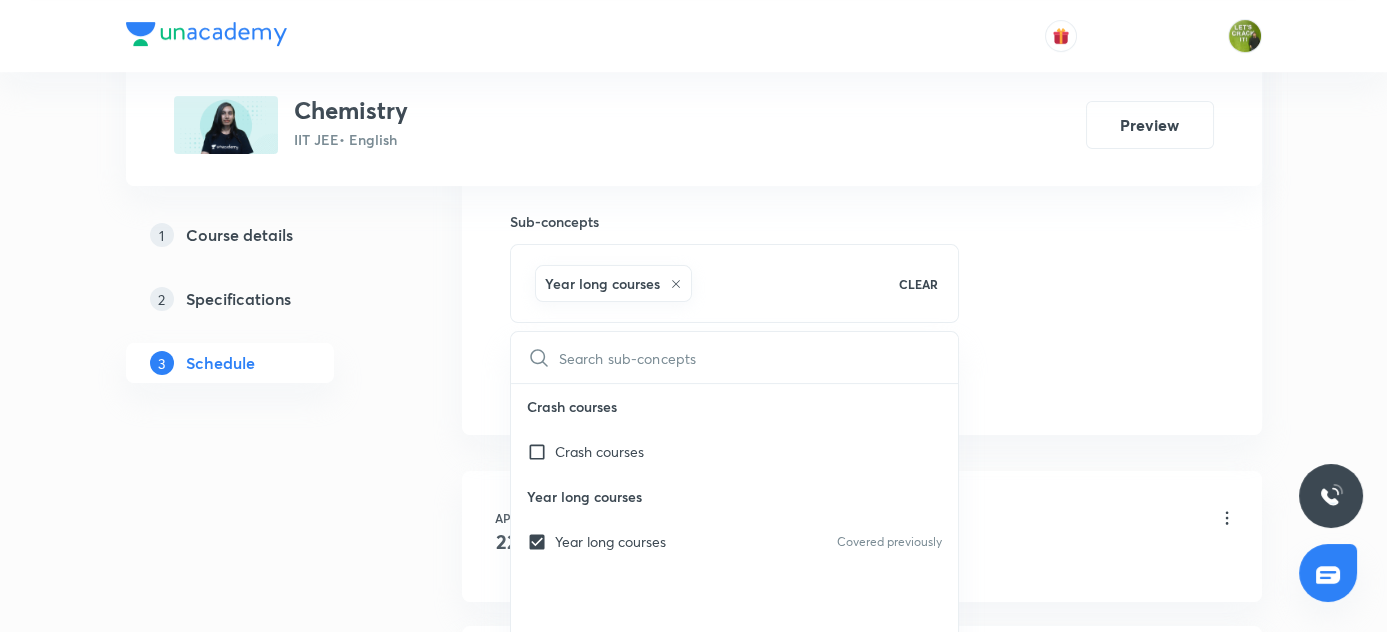 click on "1 Course details 2 Specifications 3 Schedule" at bounding box center [262, 2763] 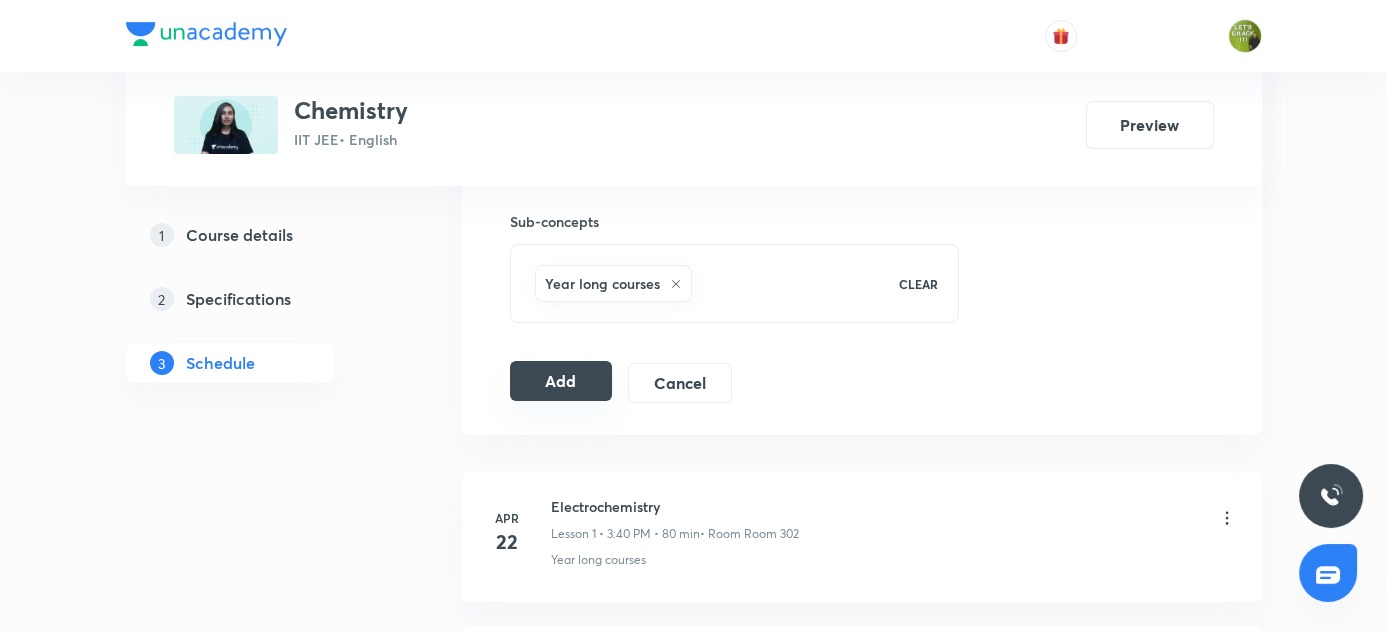 click on "Add" at bounding box center [561, 381] 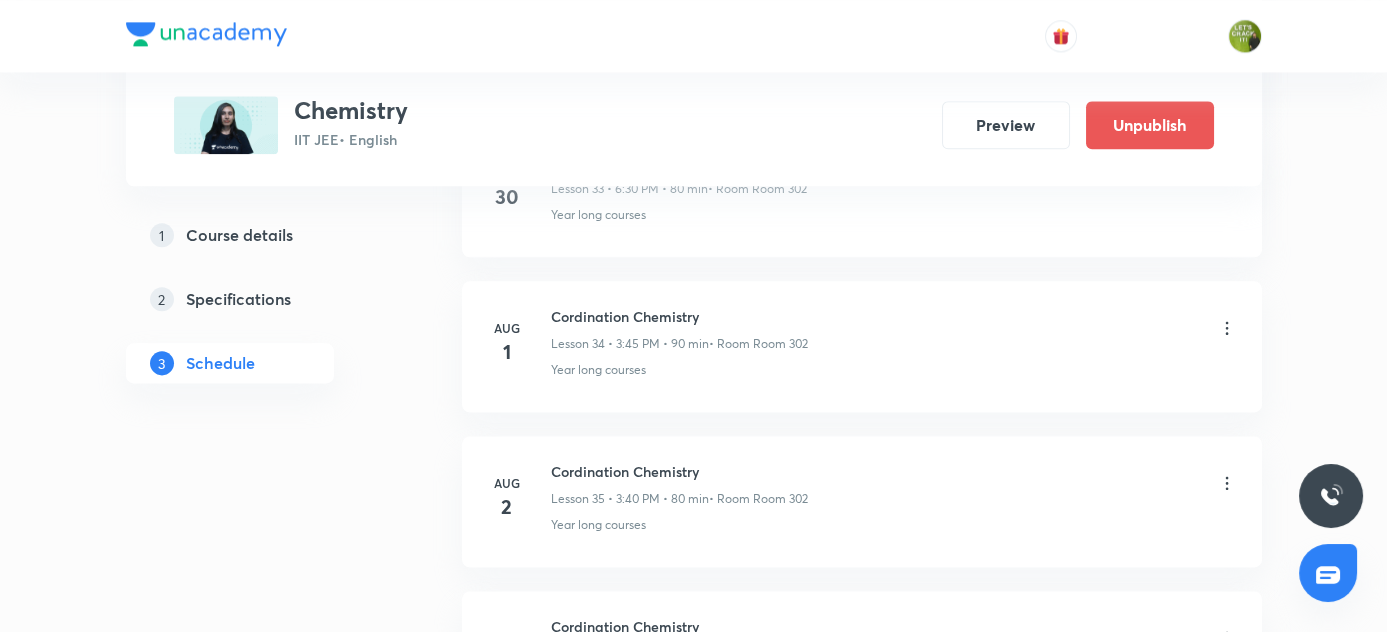 scroll, scrollTop: 5766, scrollLeft: 0, axis: vertical 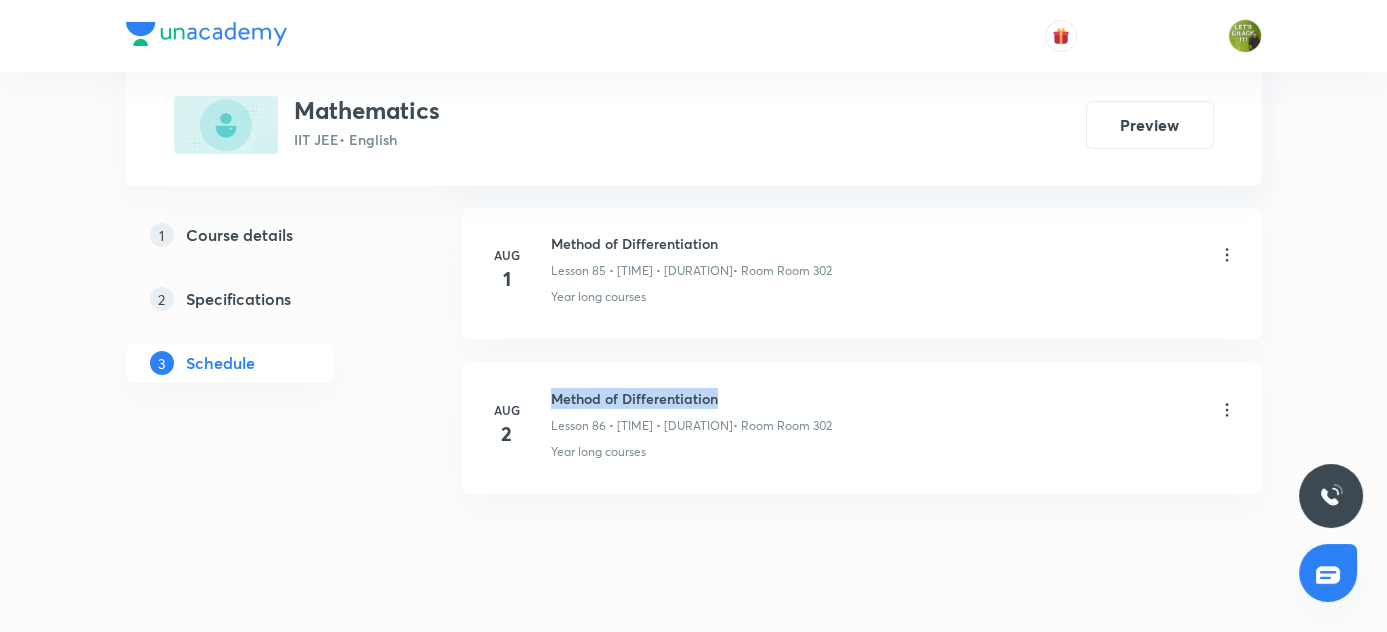 drag, startPoint x: 552, startPoint y: 345, endPoint x: 746, endPoint y: 341, distance: 194.04123 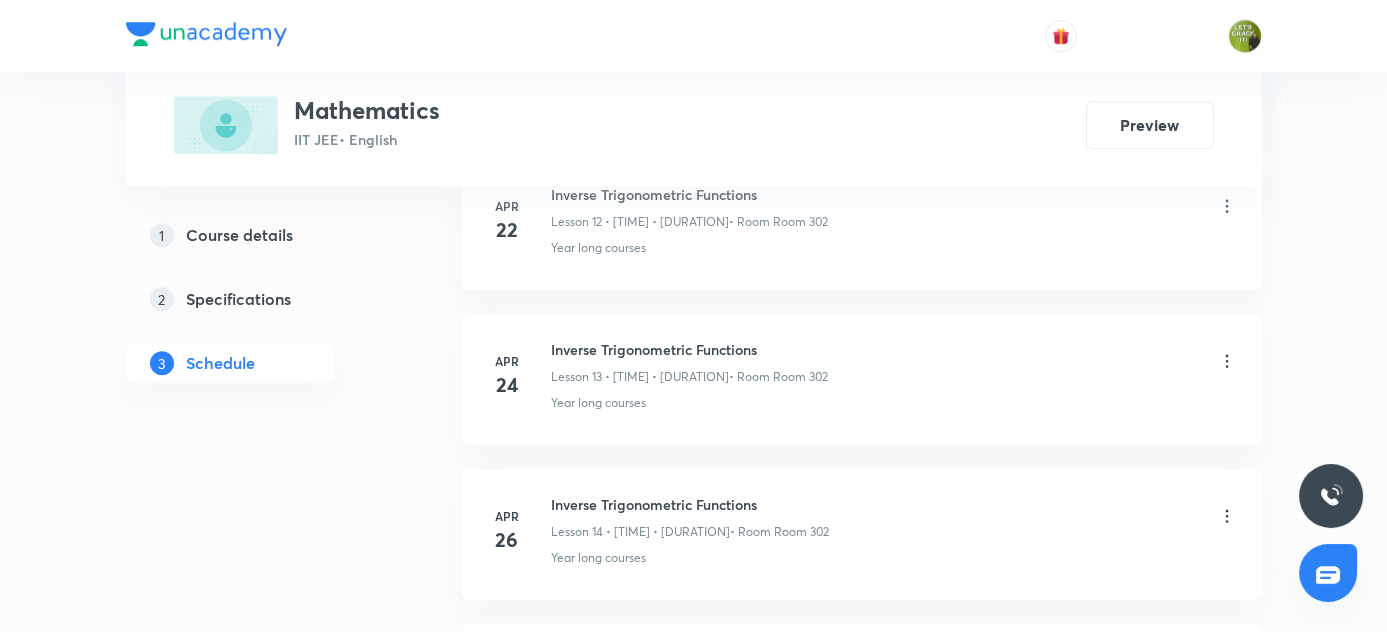 scroll, scrollTop: 2638, scrollLeft: 0, axis: vertical 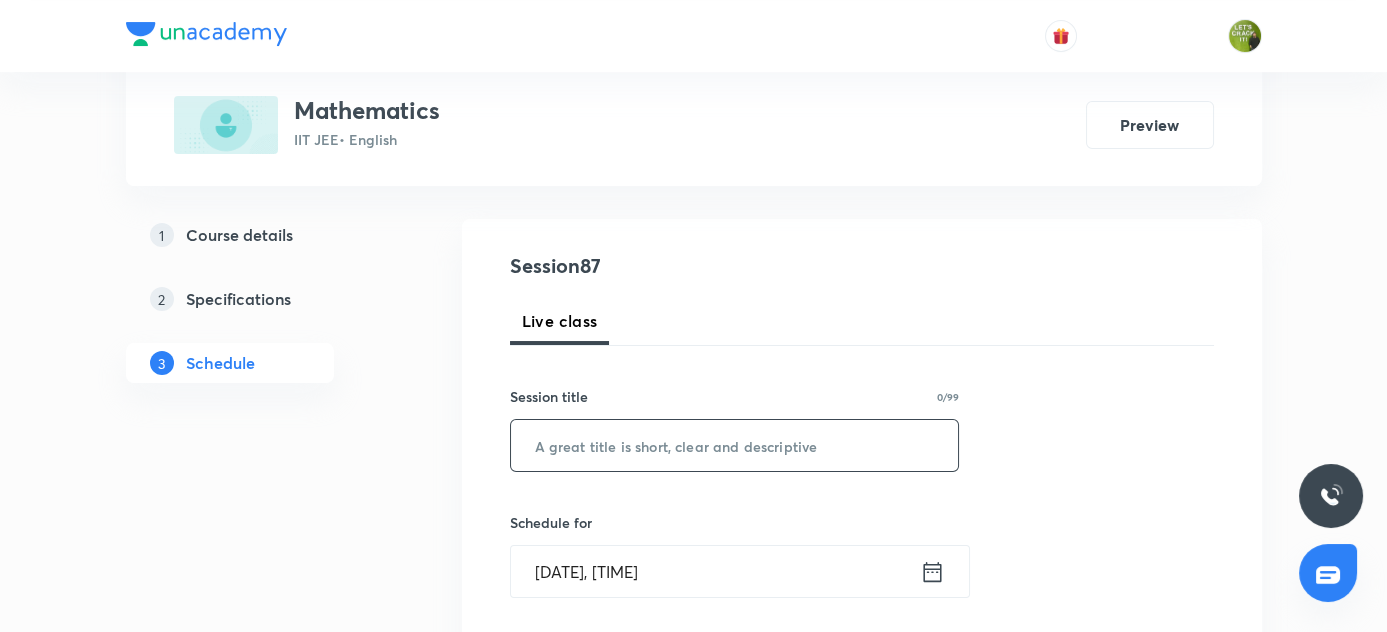 click at bounding box center (735, 445) 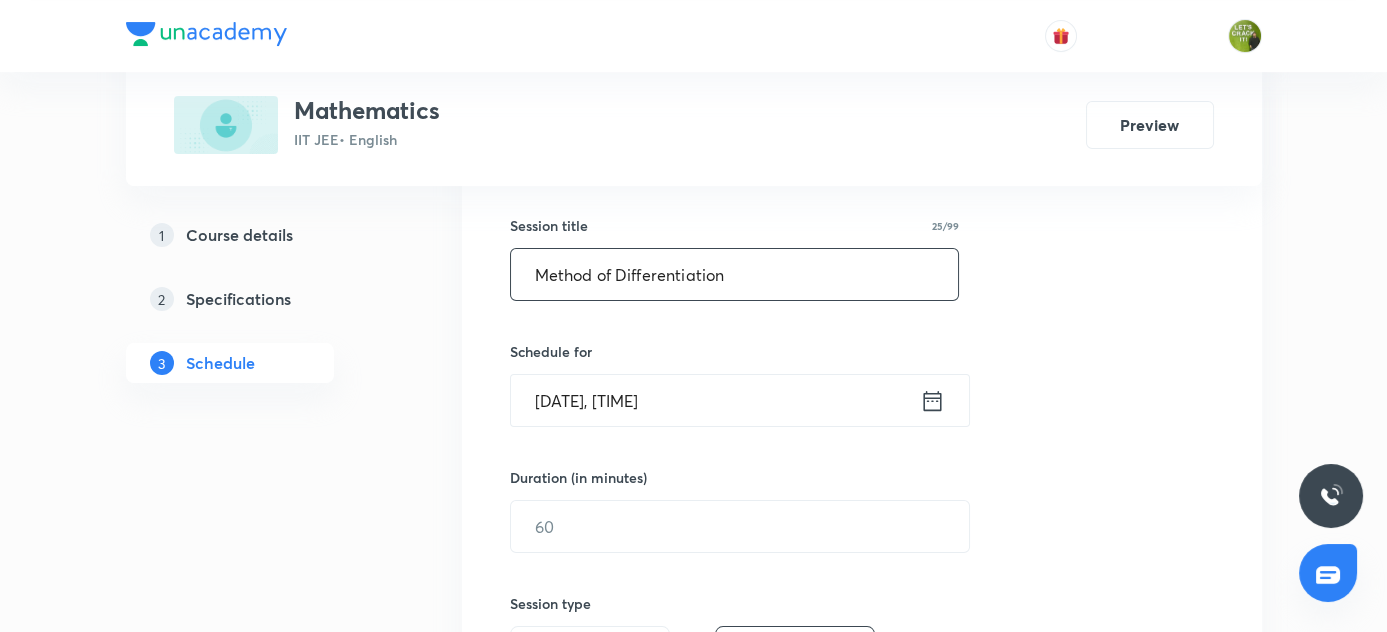 scroll, scrollTop: 363, scrollLeft: 0, axis: vertical 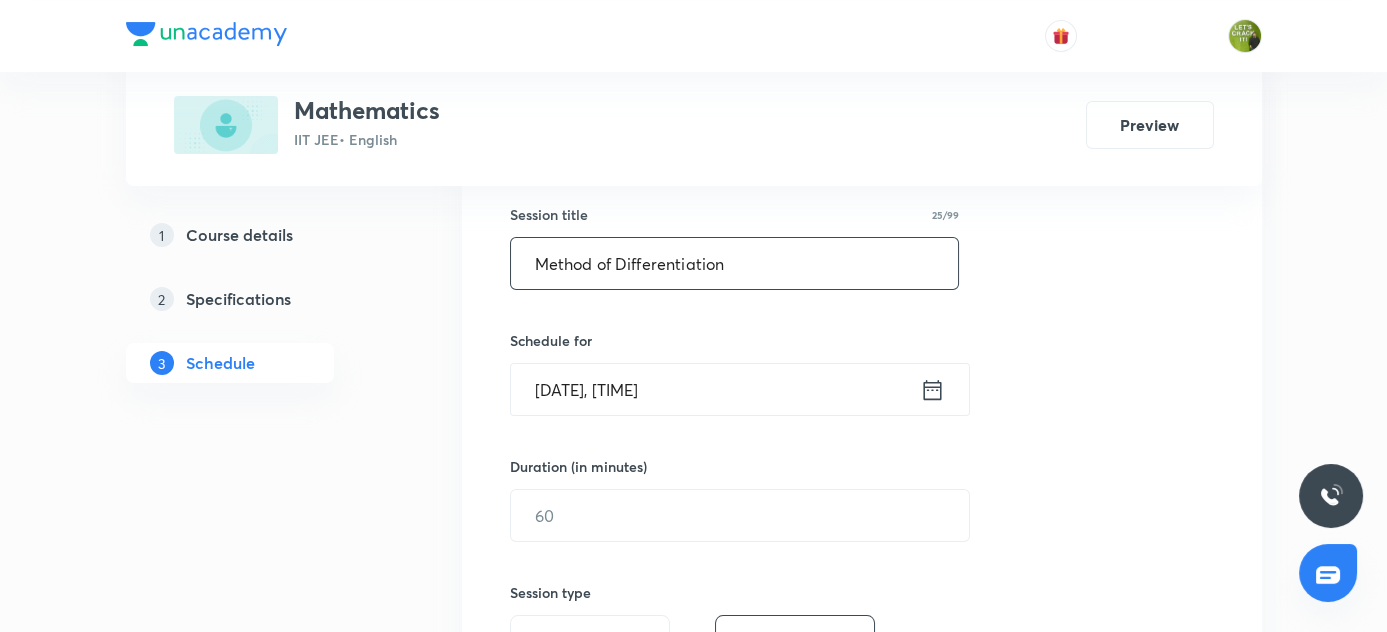 type on "Method of Differentiation" 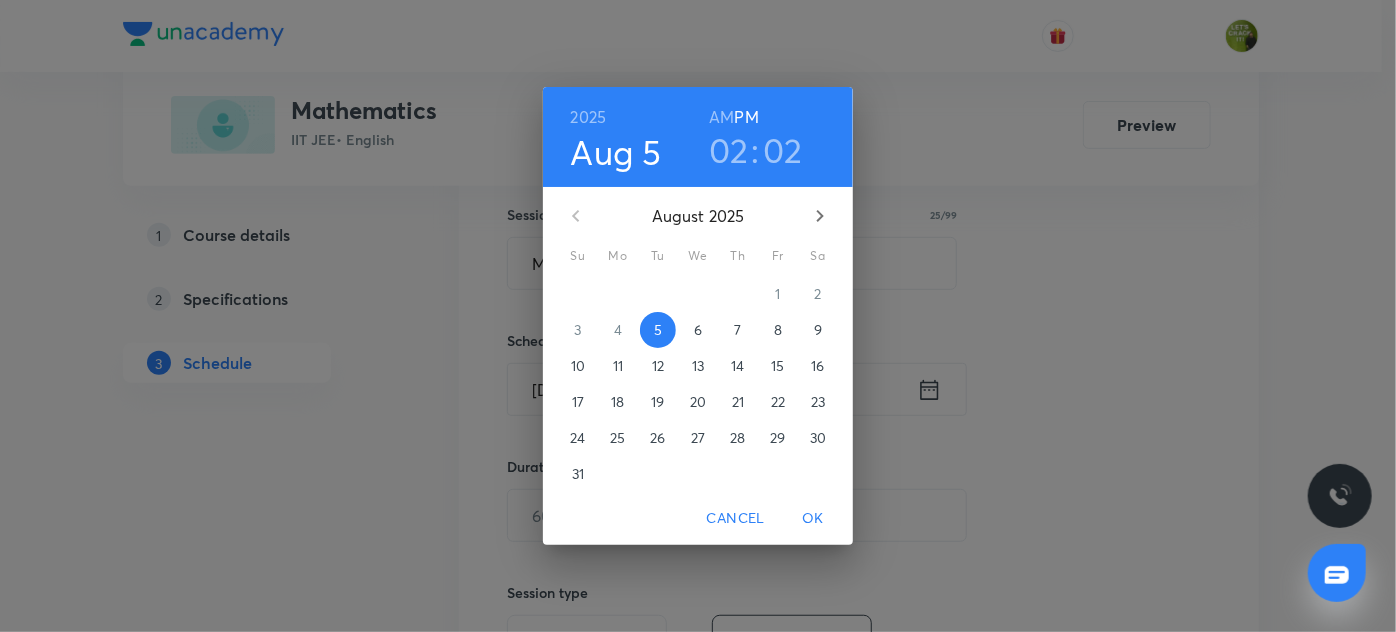 click on "02" at bounding box center (729, 150) 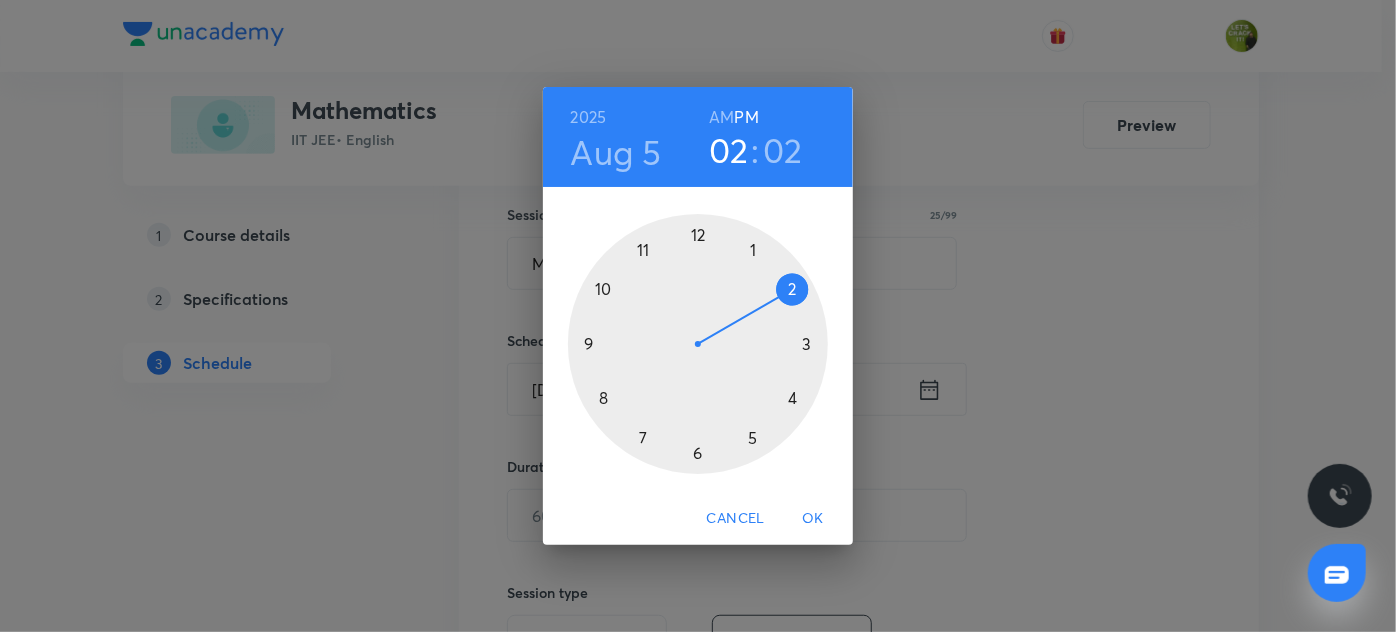 click at bounding box center (698, 344) 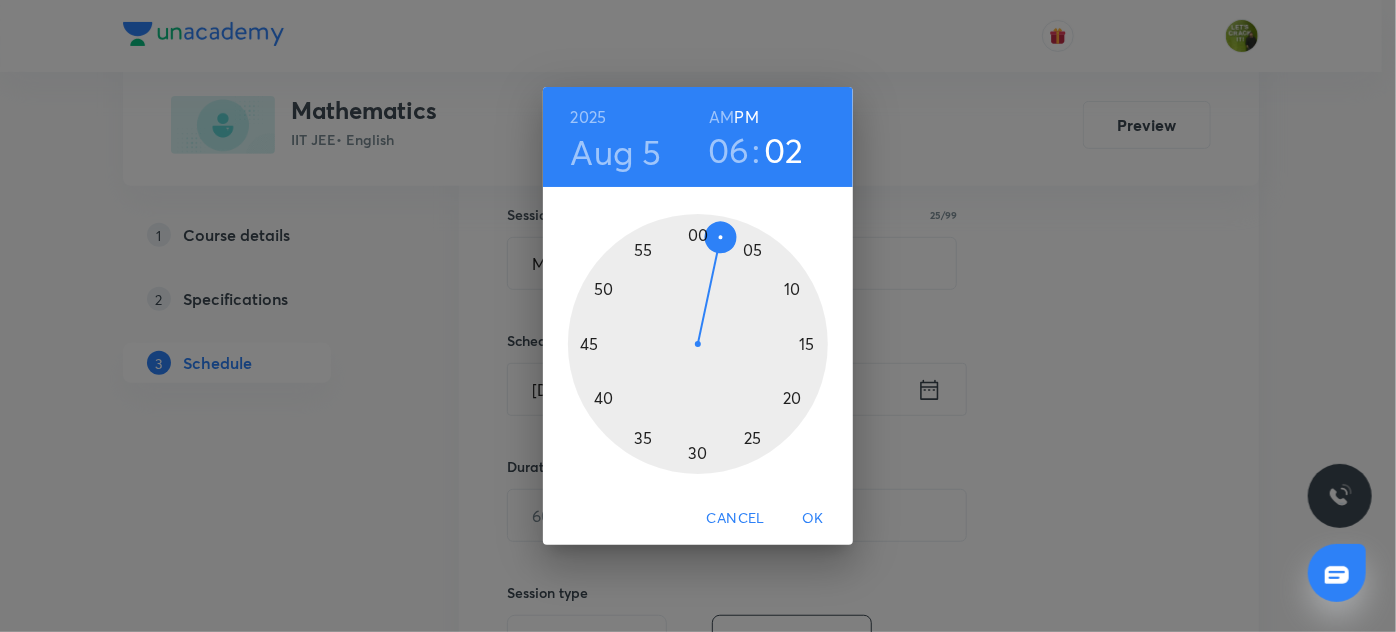 click at bounding box center [698, 344] 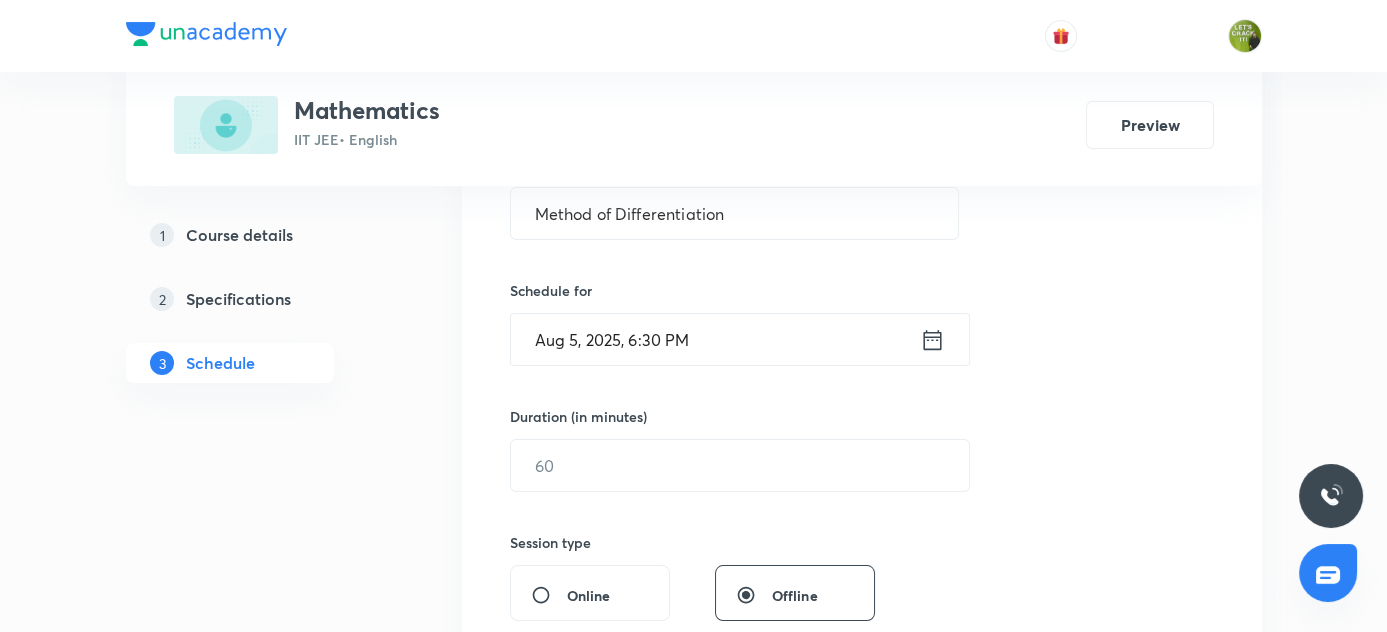 scroll, scrollTop: 454, scrollLeft: 0, axis: vertical 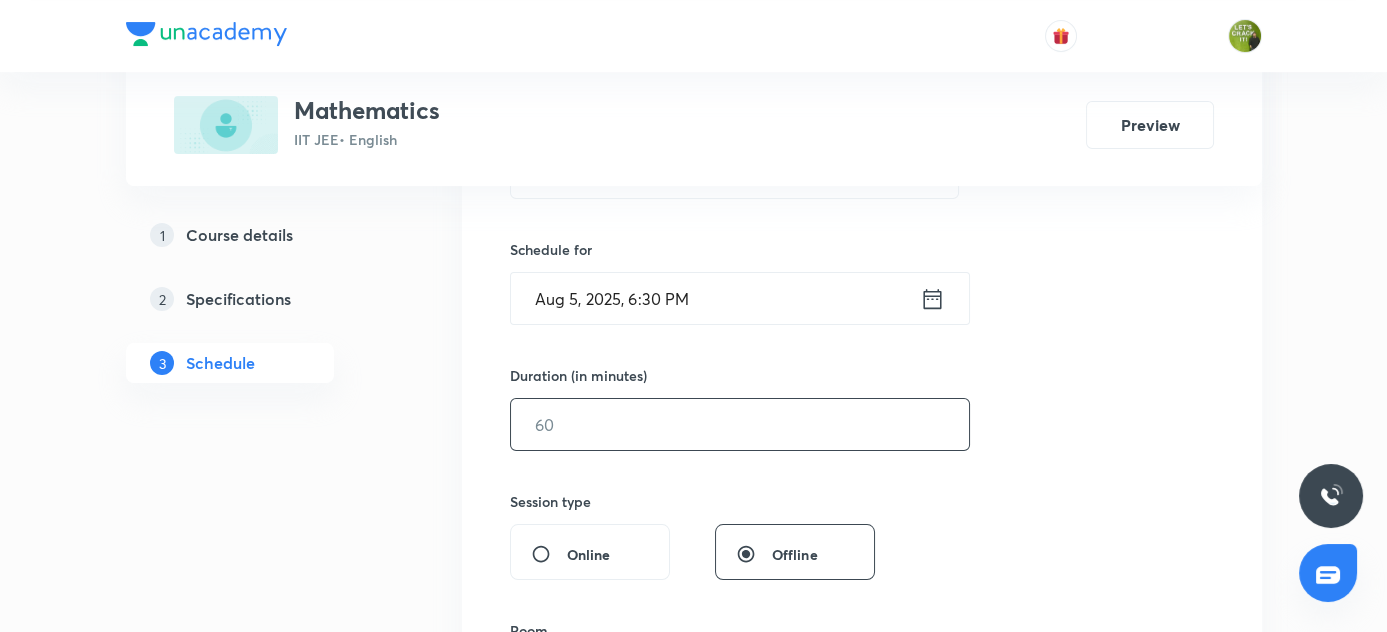 click at bounding box center (740, 424) 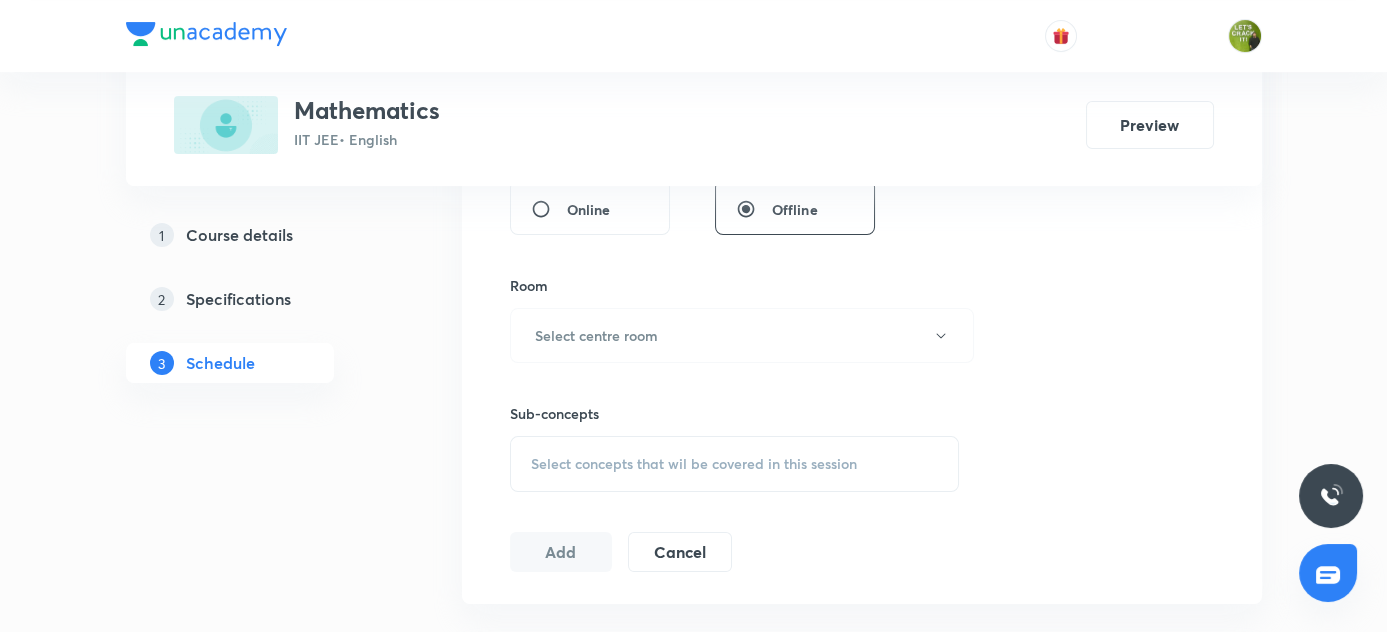 scroll, scrollTop: 818, scrollLeft: 0, axis: vertical 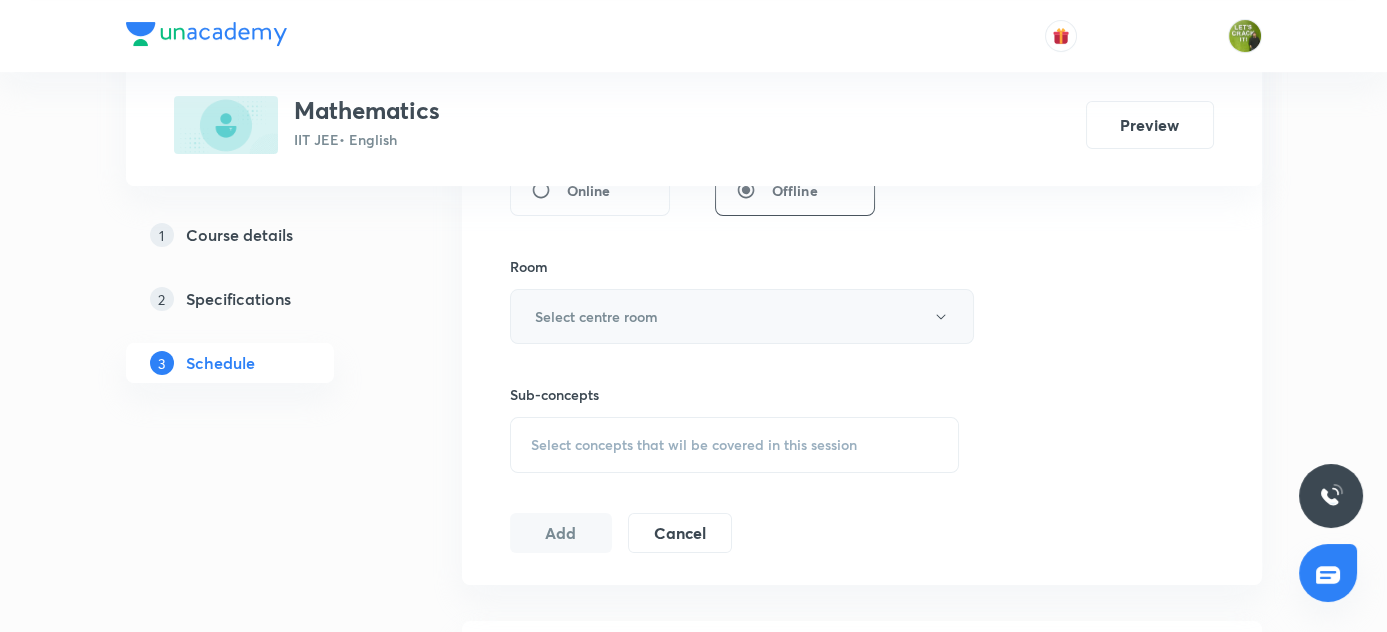 type on "80" 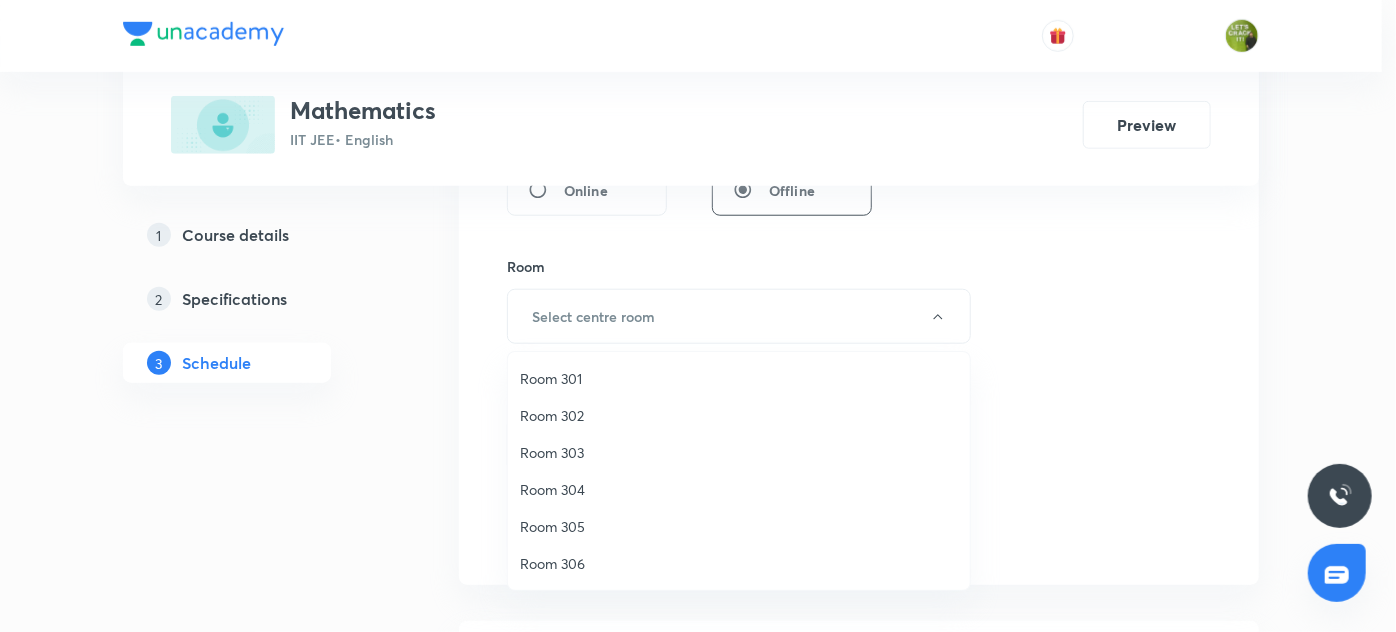 click on "Room 301" at bounding box center (739, 378) 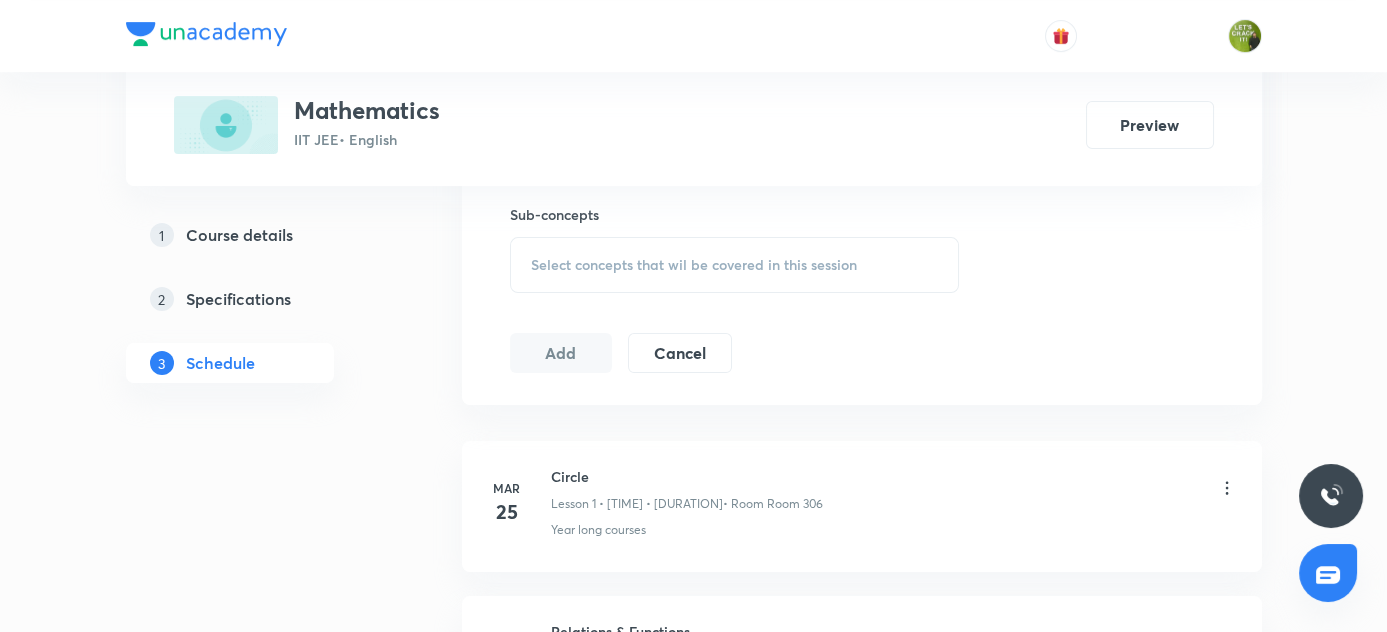 scroll, scrollTop: 1000, scrollLeft: 0, axis: vertical 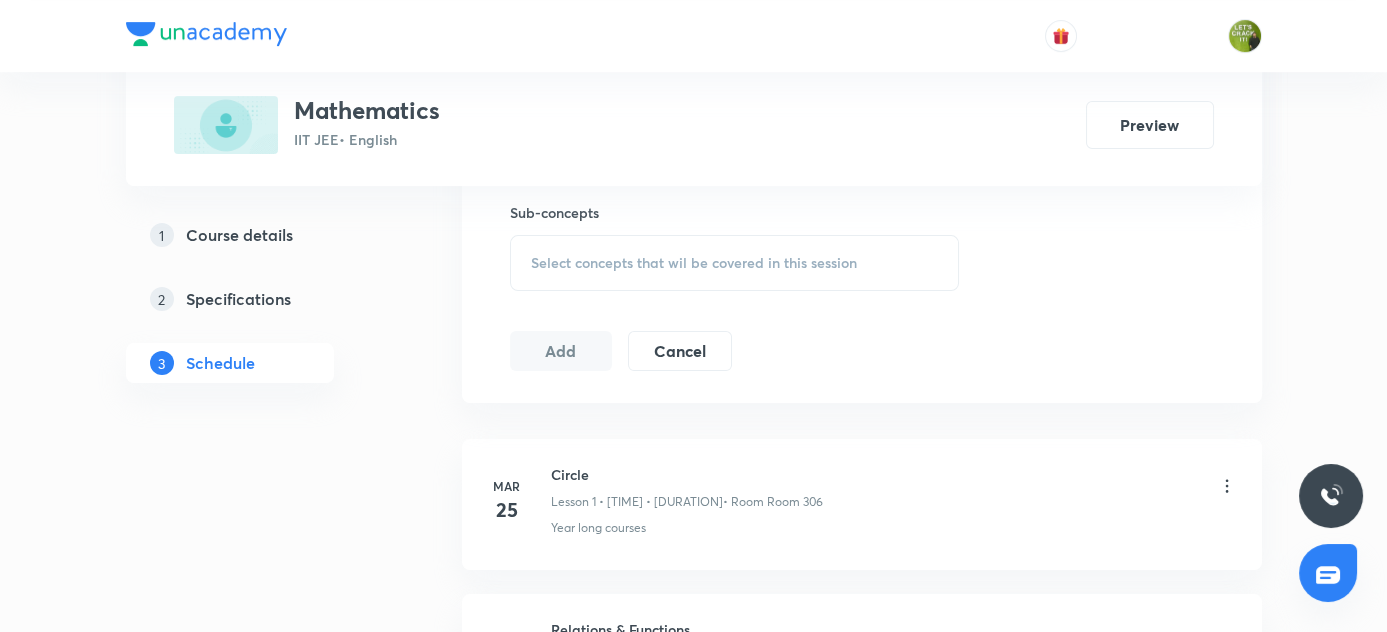 click on "Select concepts that wil be covered in this session" at bounding box center (694, 263) 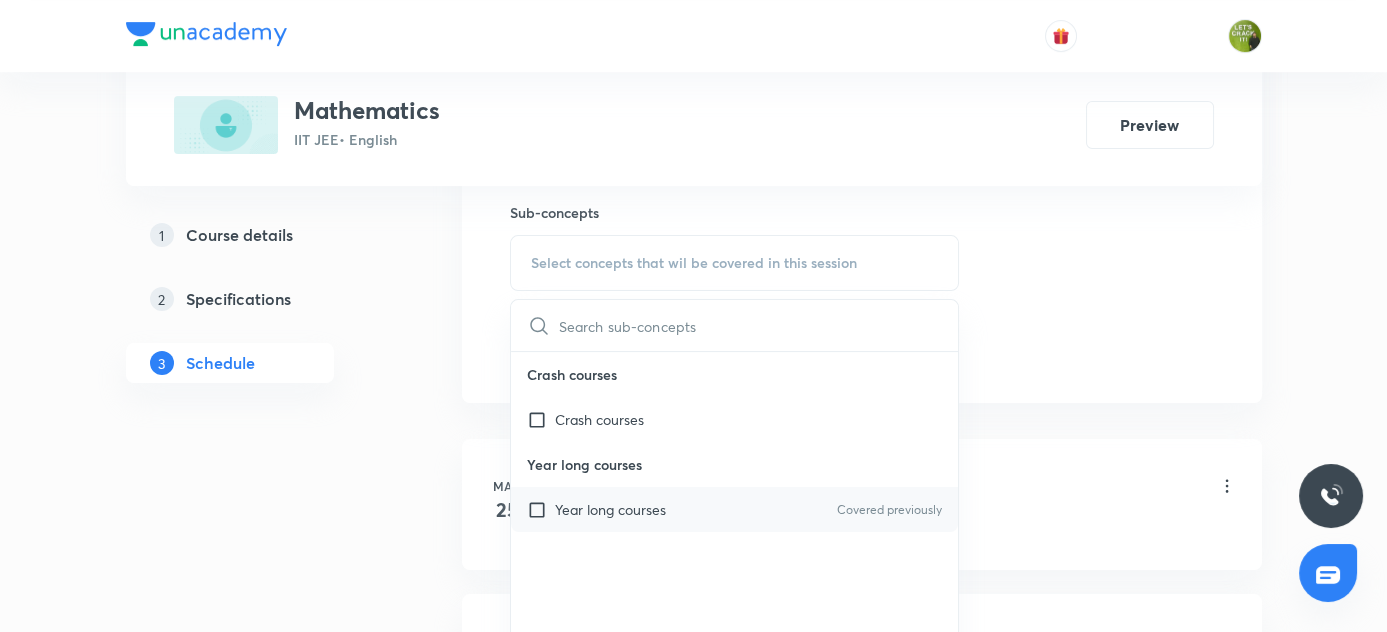 click at bounding box center [541, 509] 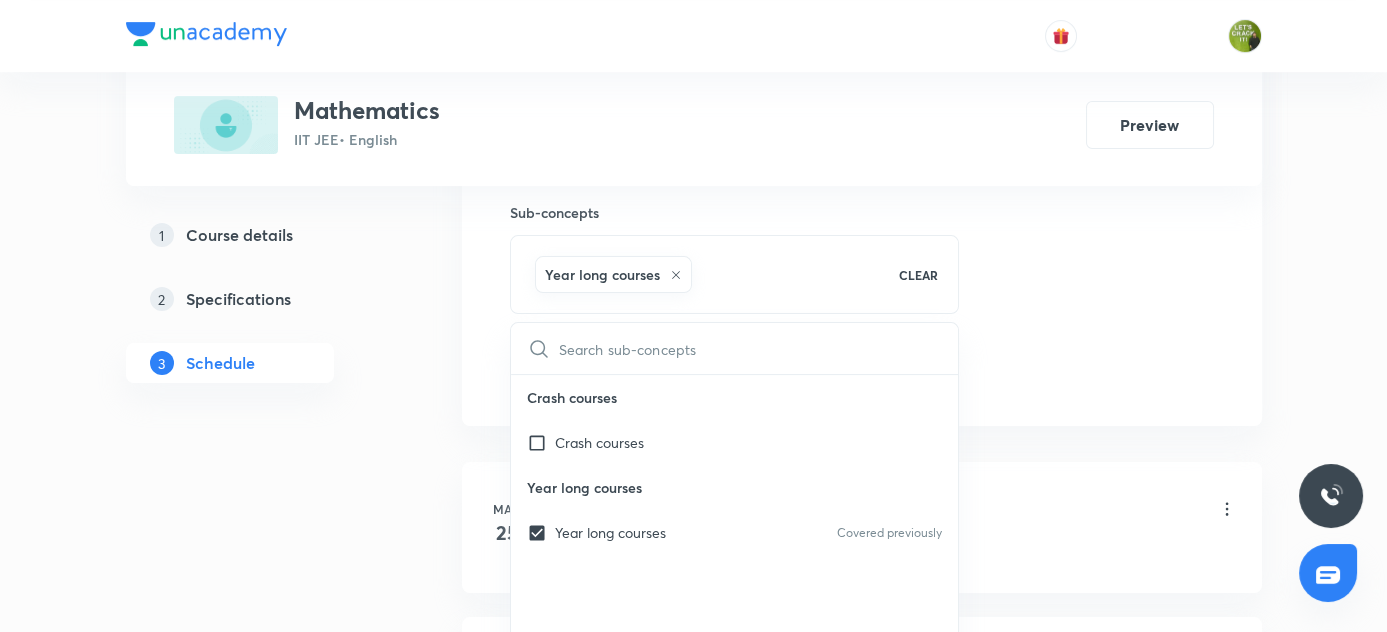 drag, startPoint x: 405, startPoint y: 471, endPoint x: 452, endPoint y: 423, distance: 67.17886 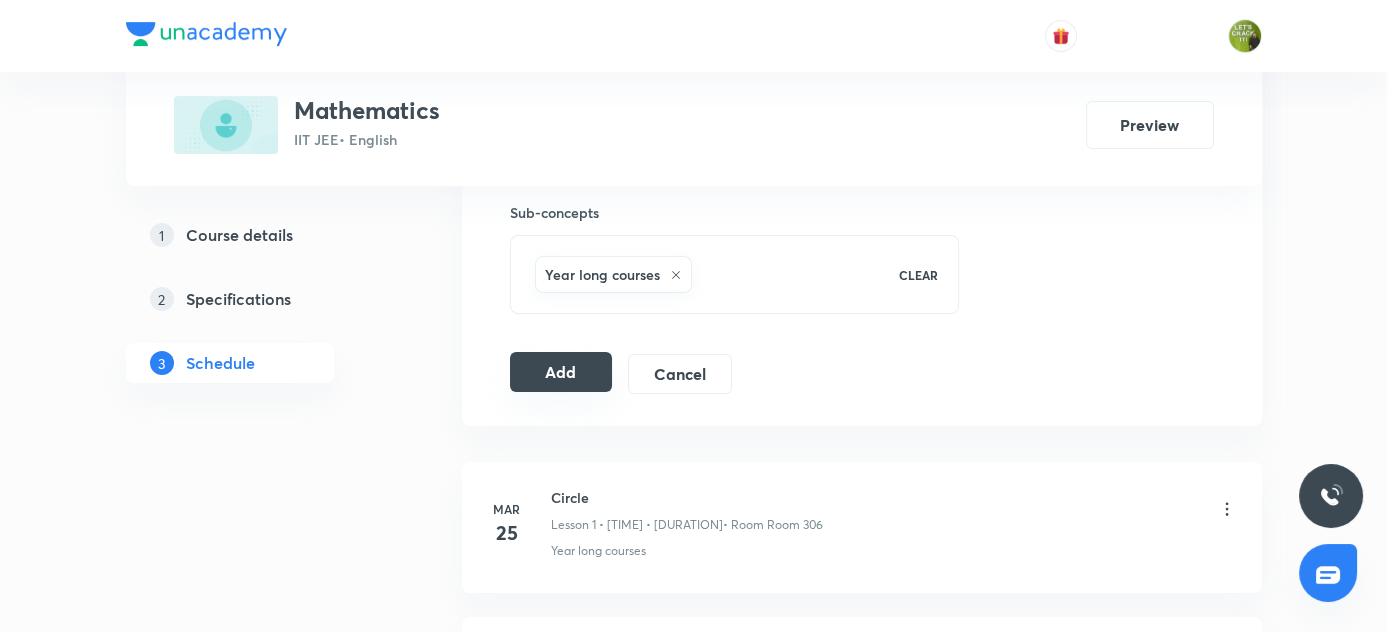 click on "Add" at bounding box center (561, 372) 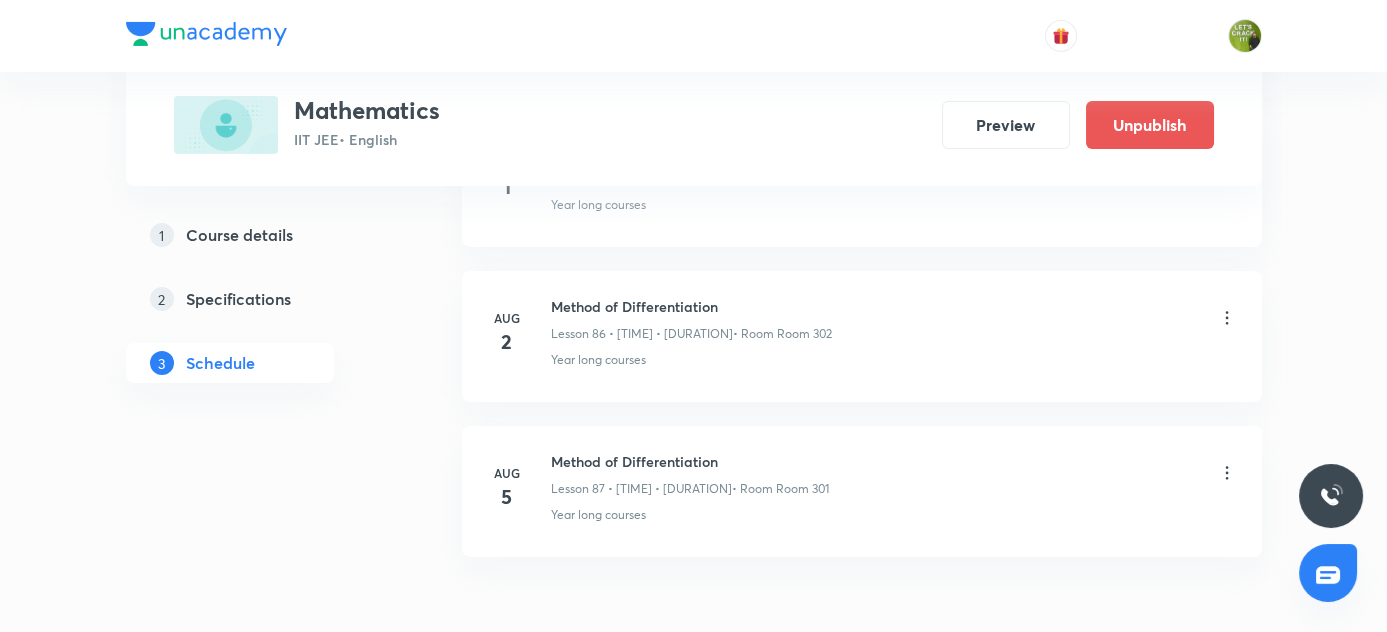 scroll, scrollTop: 13489, scrollLeft: 0, axis: vertical 